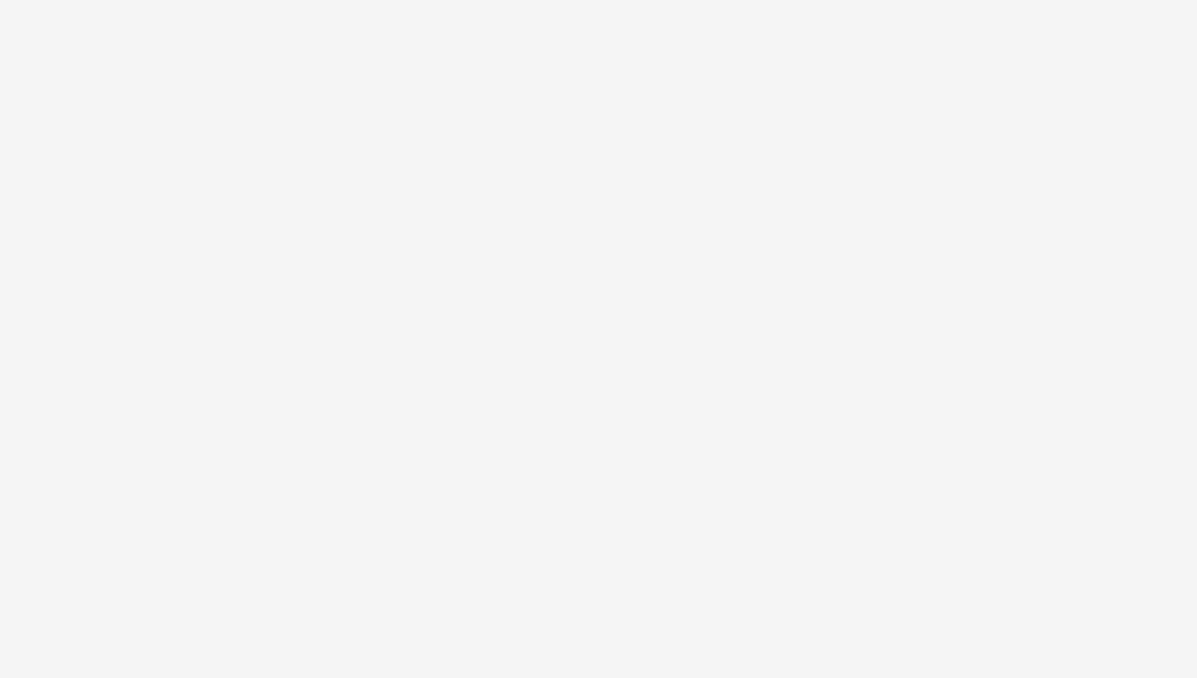 scroll, scrollTop: 0, scrollLeft: 0, axis: both 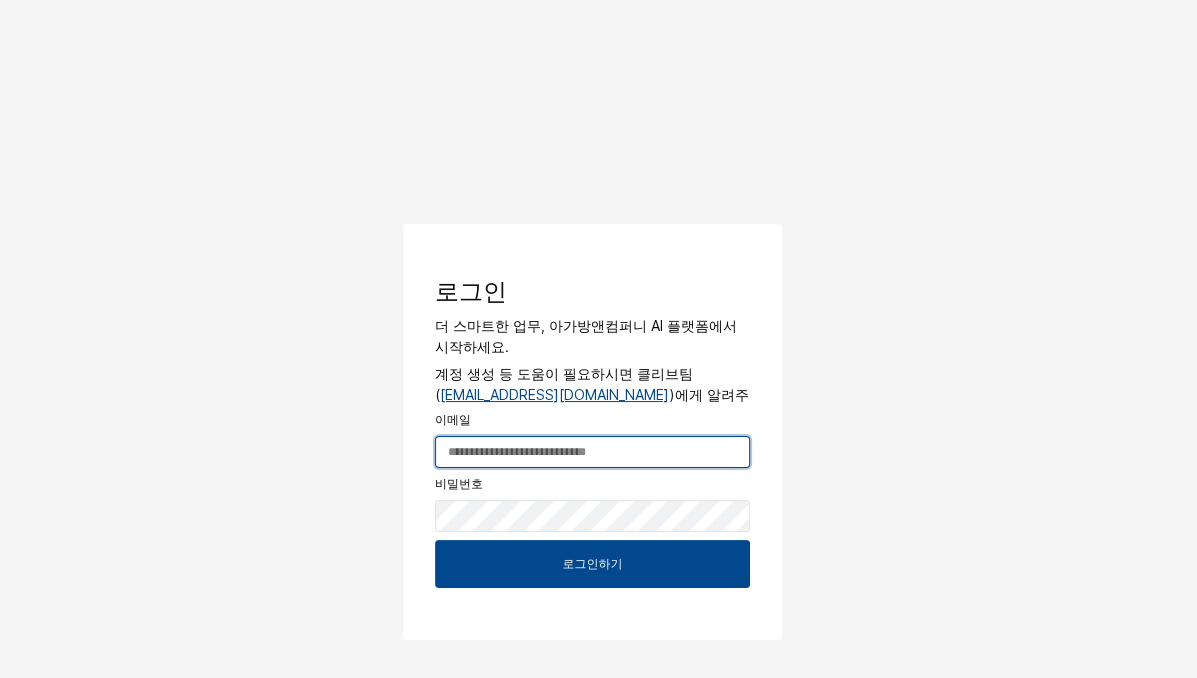 click at bounding box center [592, 452] 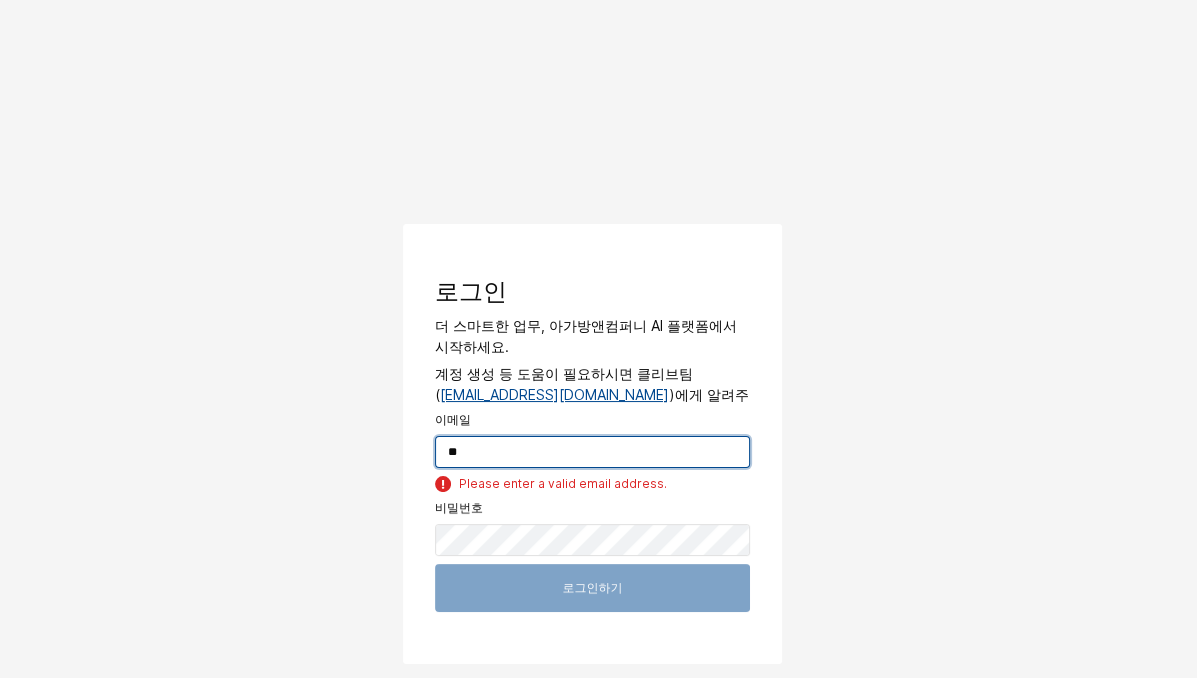 type on "*" 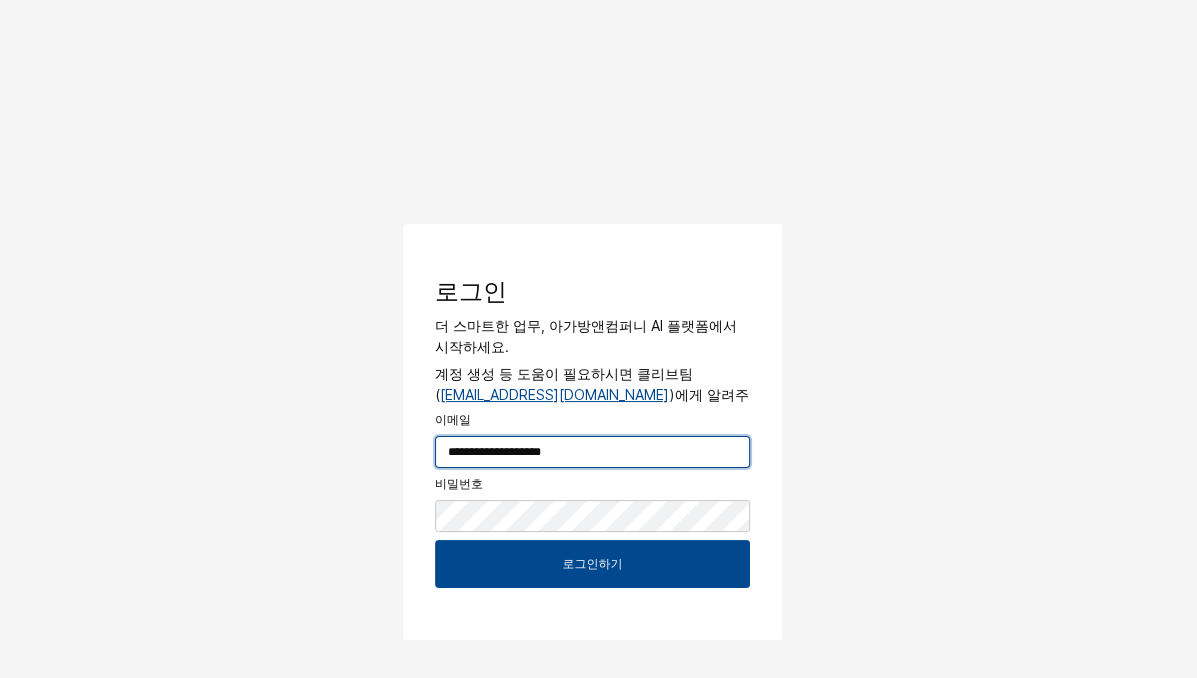 type on "**********" 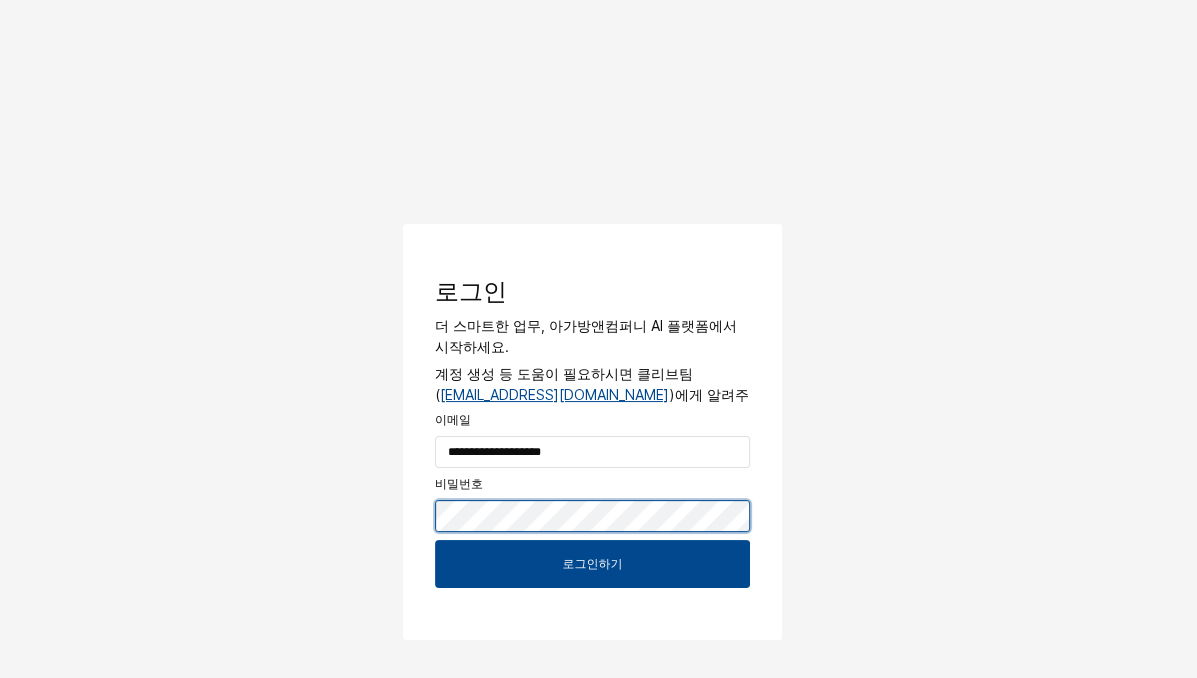 click at bounding box center [411, 227] 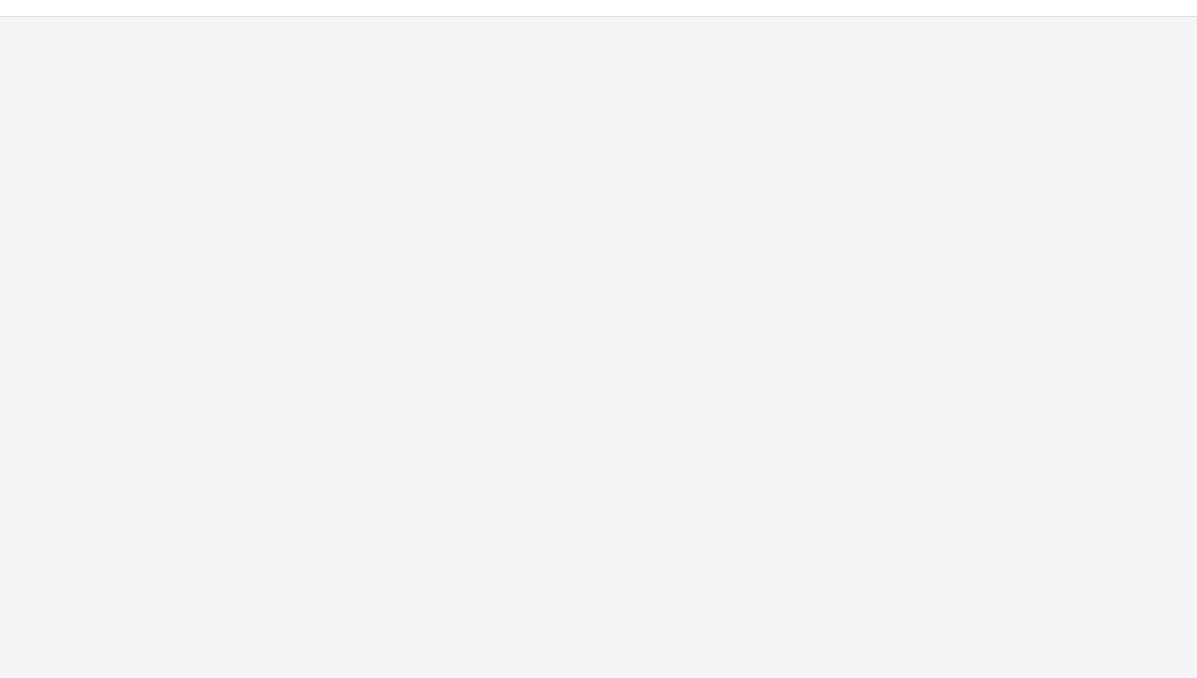 scroll, scrollTop: 0, scrollLeft: 0, axis: both 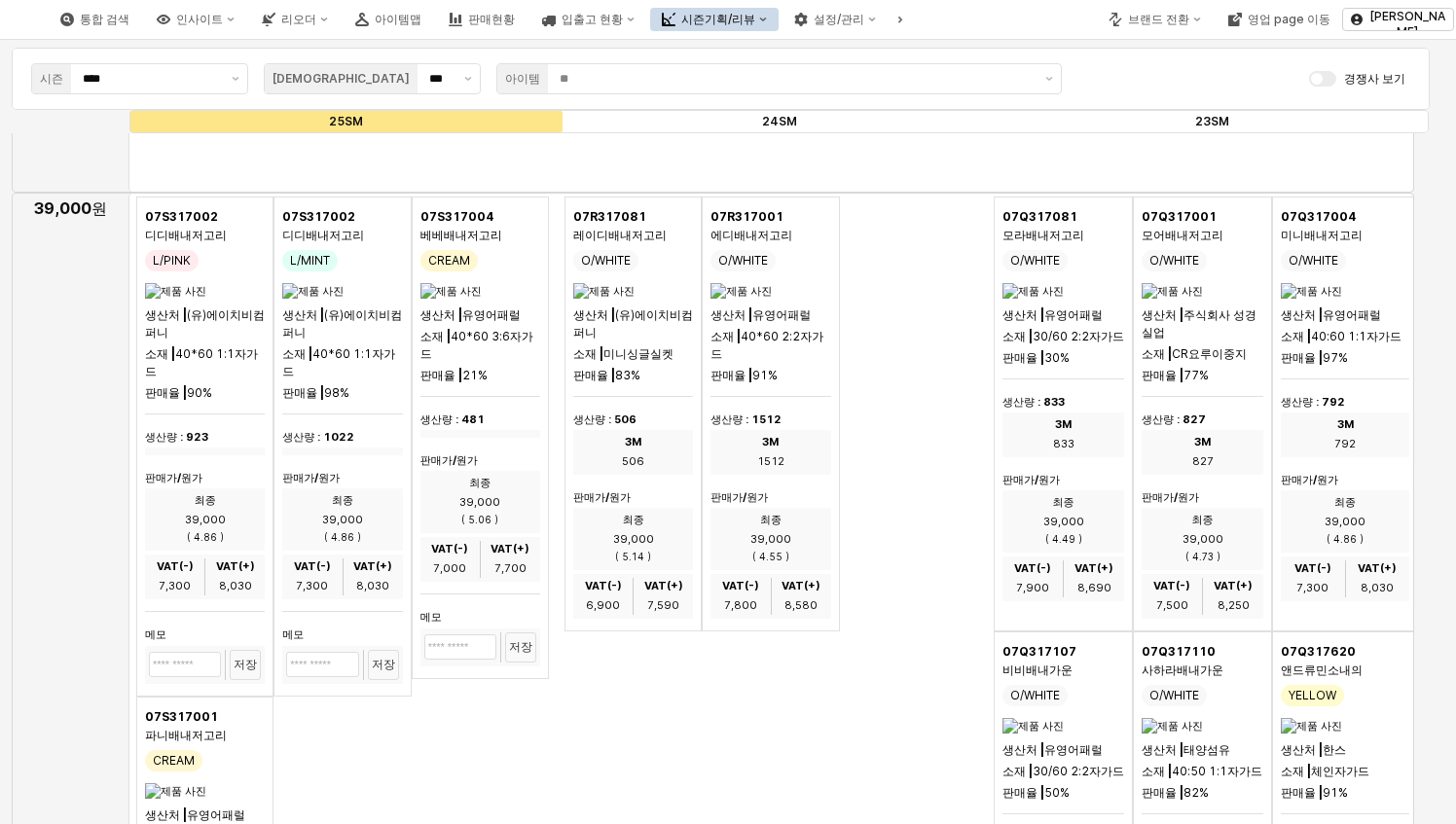 drag, startPoint x: 743, startPoint y: 702, endPoint x: 568, endPoint y: 709, distance: 175.13994 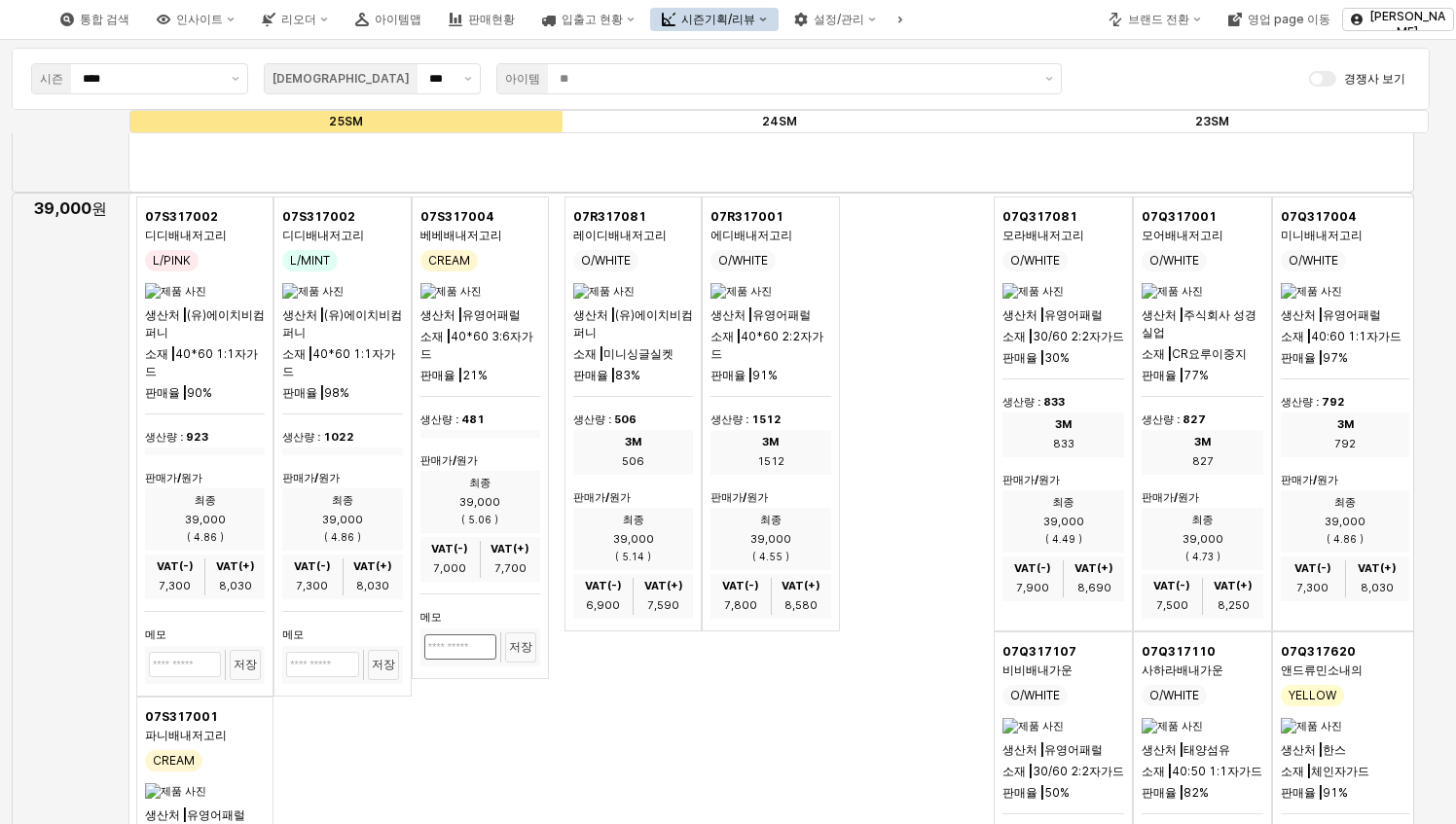 click at bounding box center (185, 664) 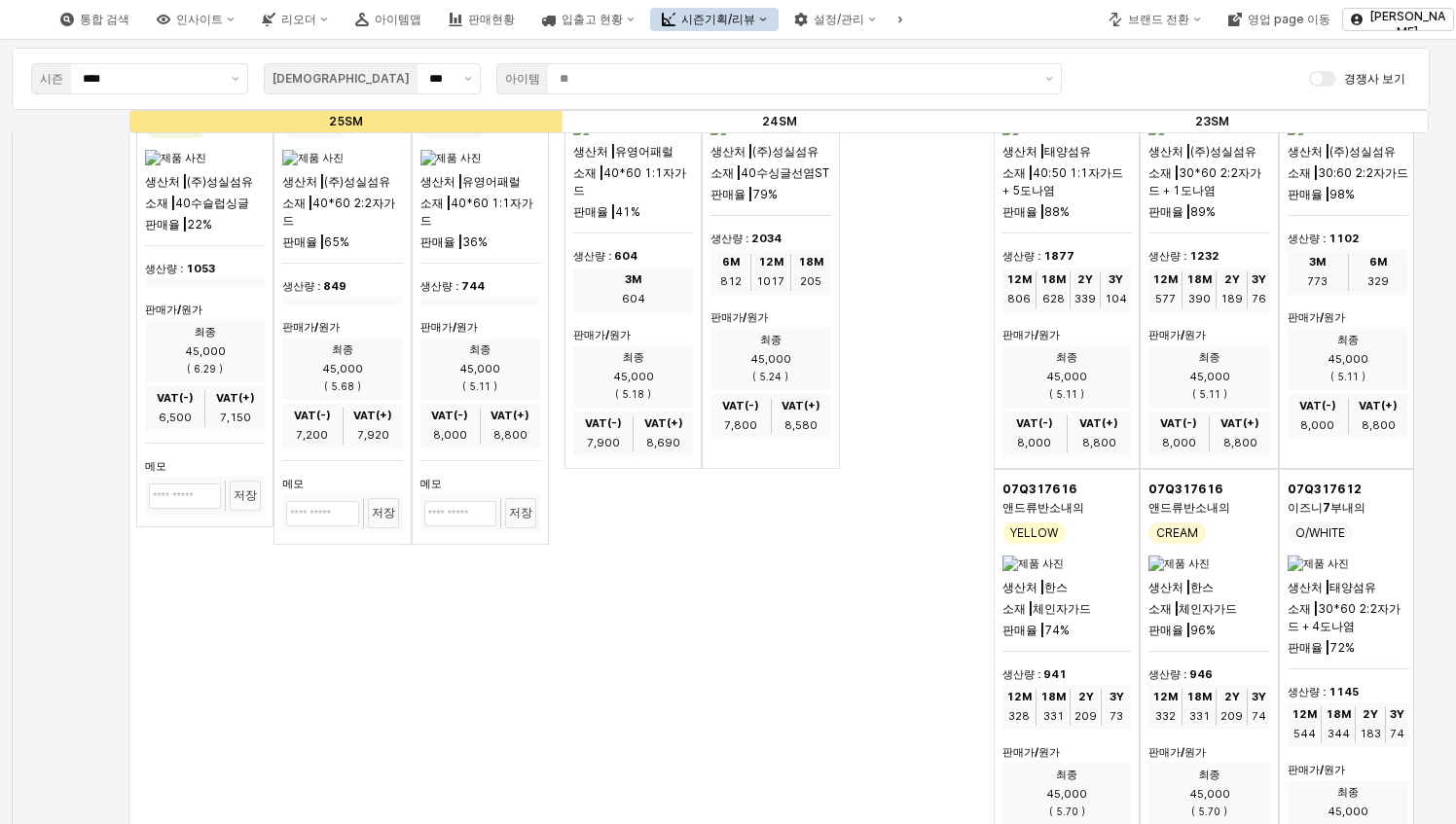 scroll, scrollTop: 4727, scrollLeft: 0, axis: vertical 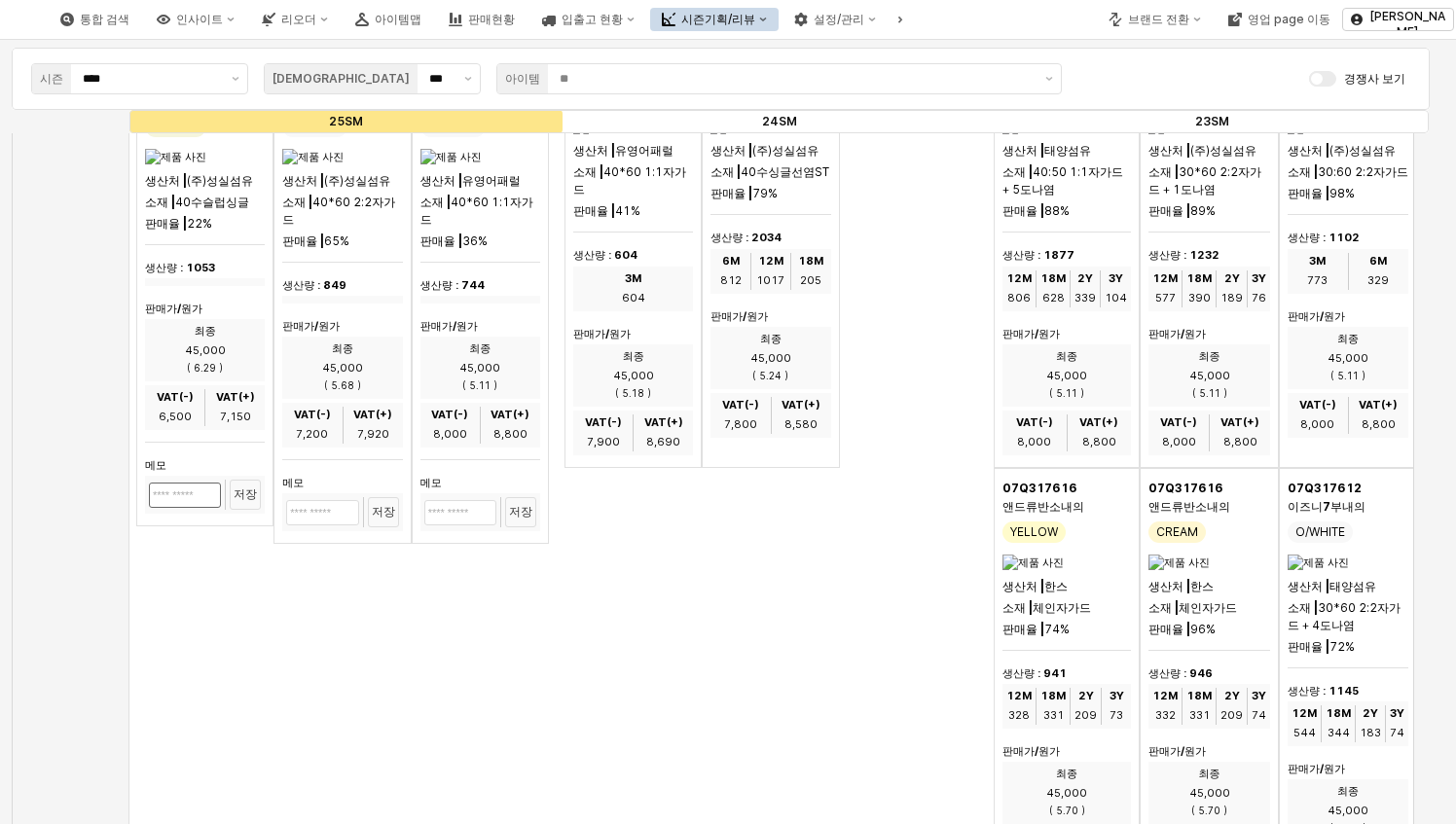 click at bounding box center [185, 30] 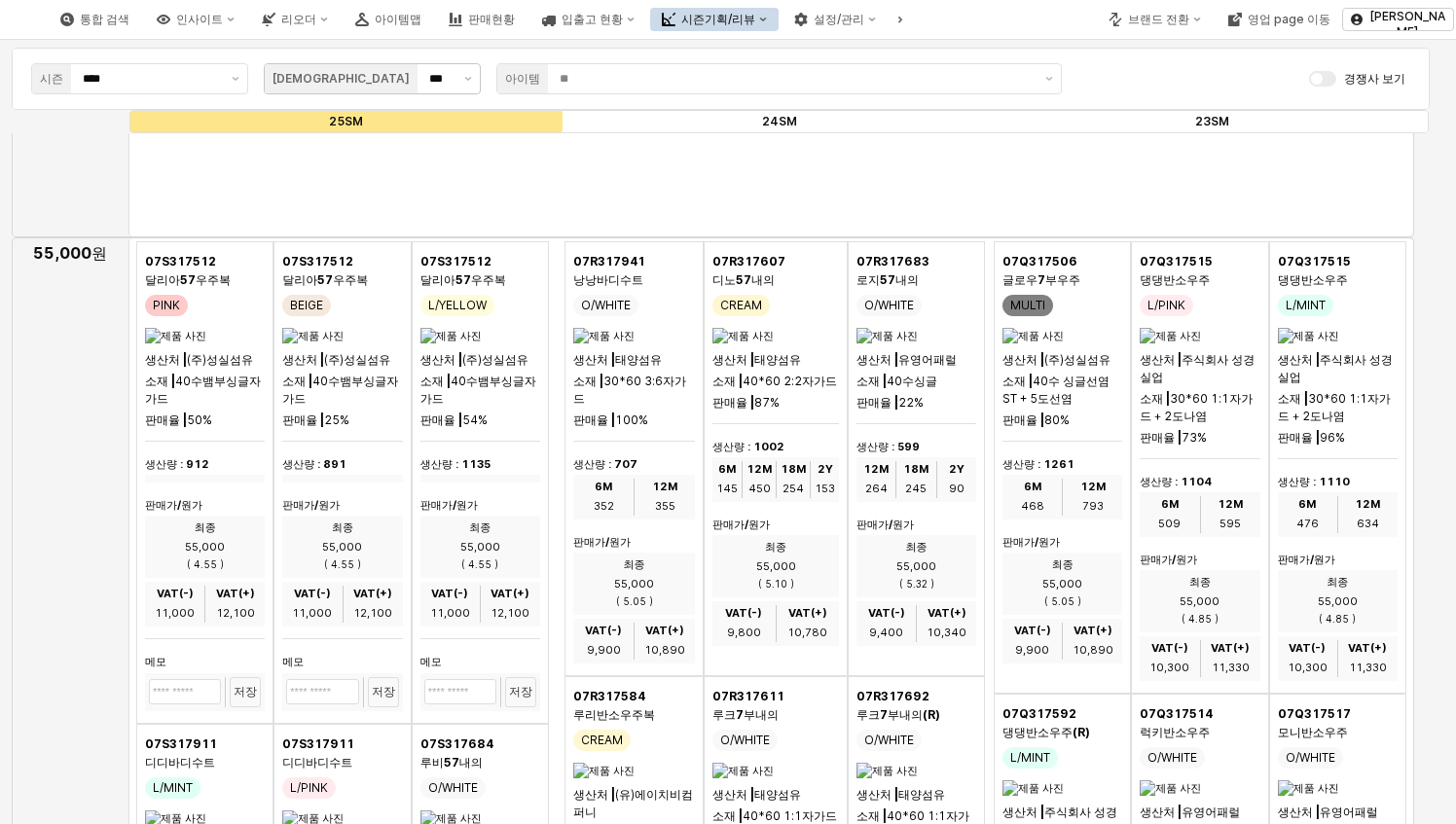 scroll, scrollTop: 11942, scrollLeft: 0, axis: vertical 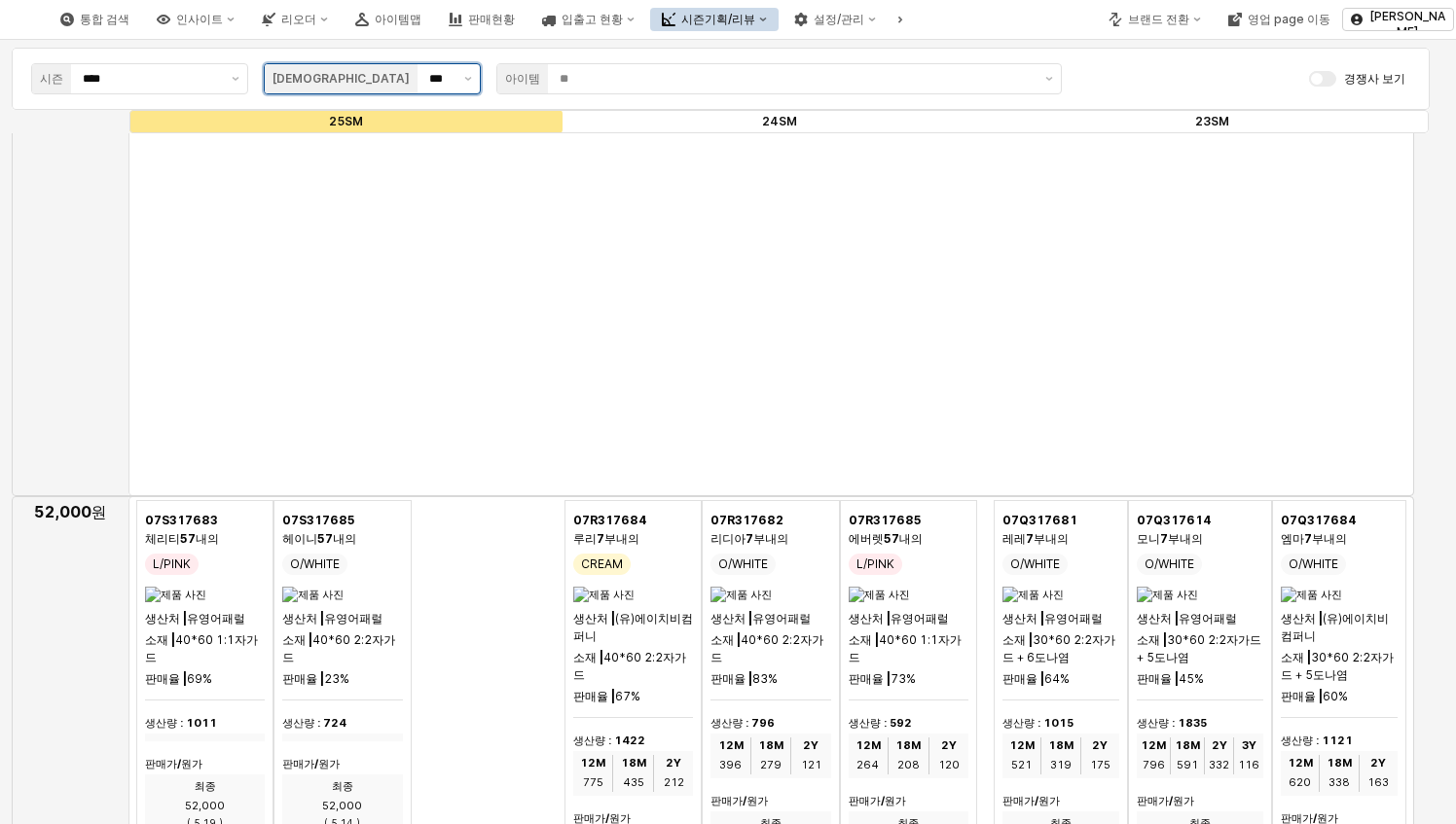click on "***" at bounding box center [448, 79] 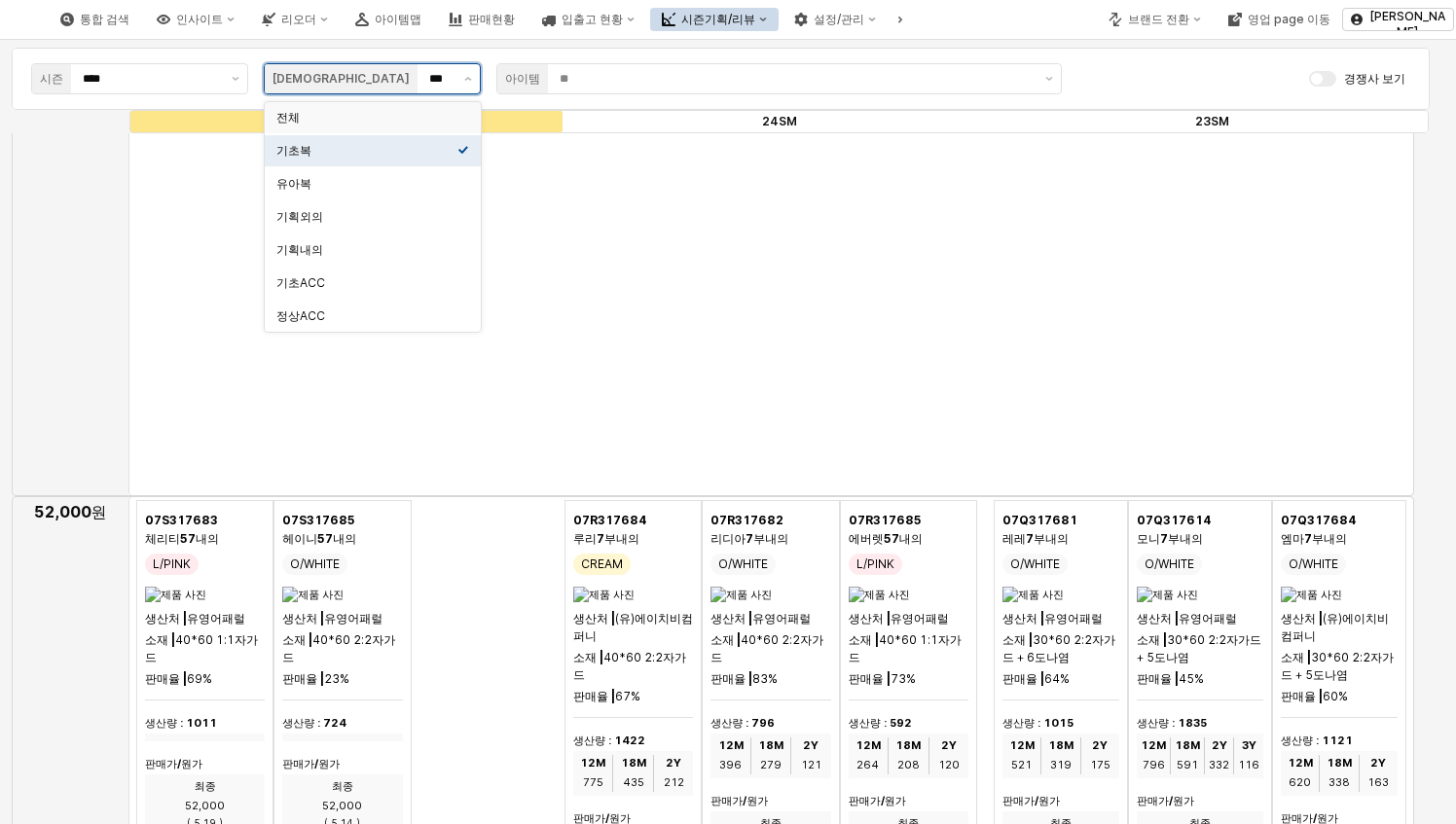 click on "전체" at bounding box center [367, 118] 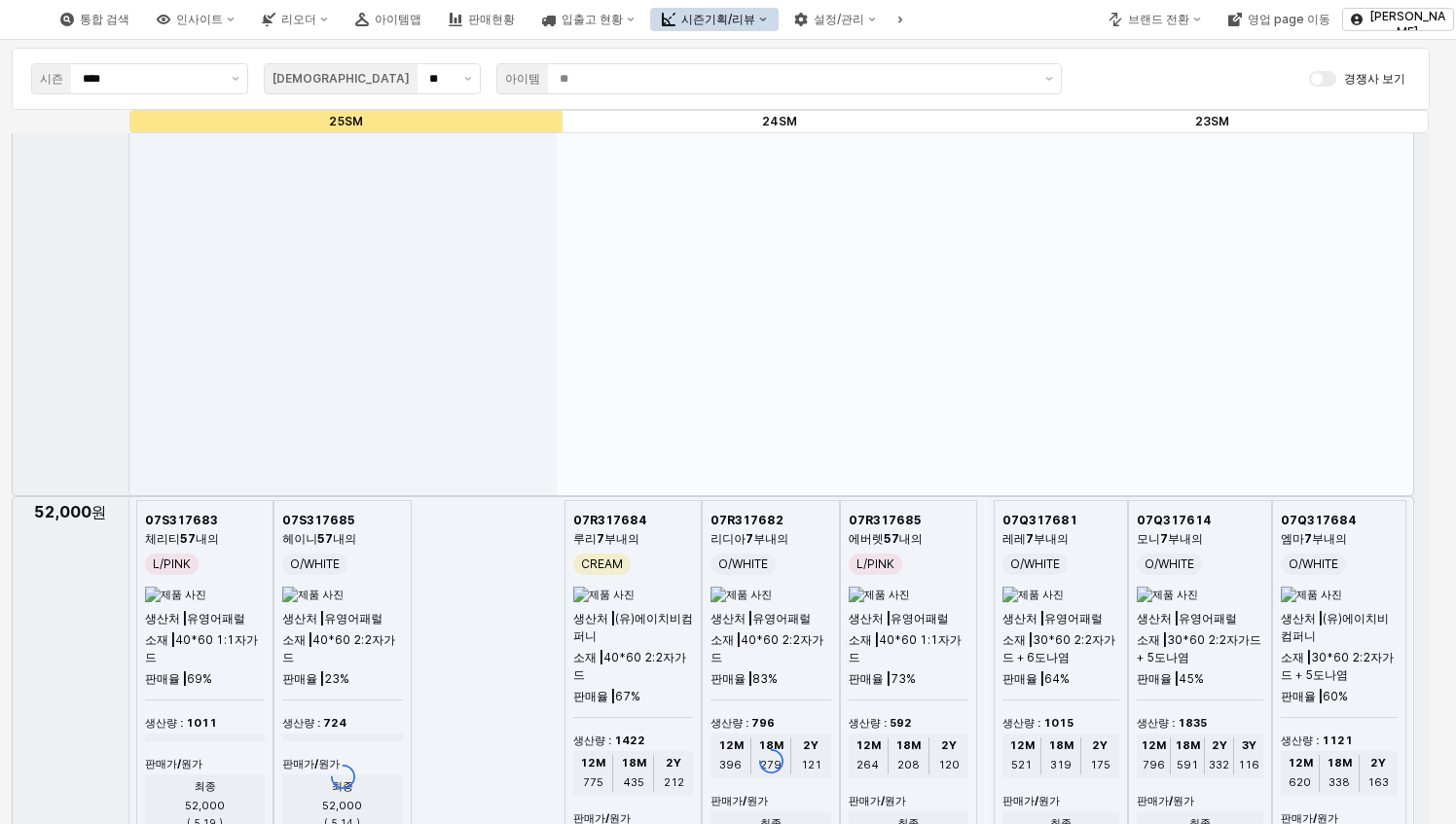 click at bounding box center [720, 4235] 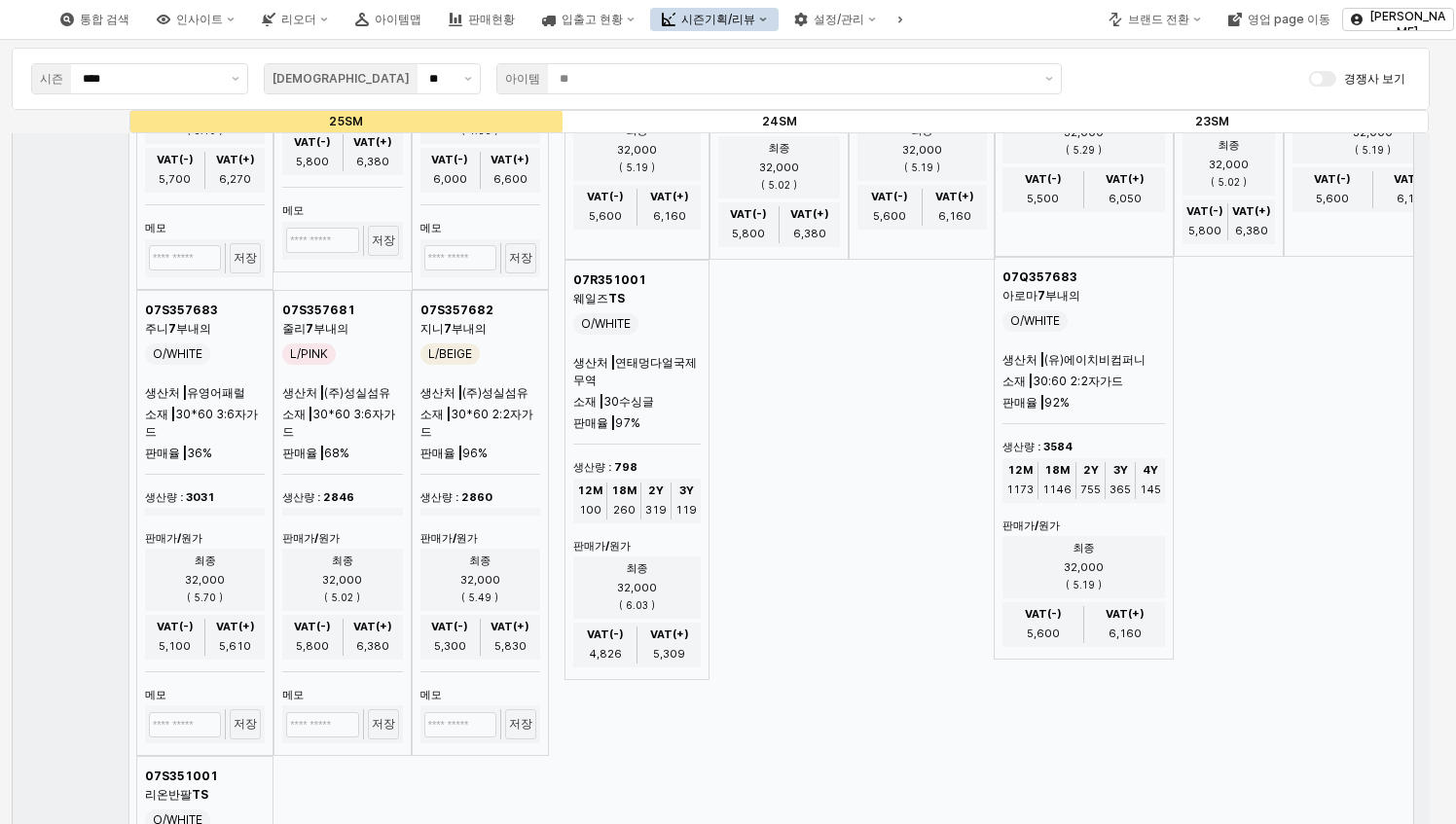 scroll, scrollTop: 10447, scrollLeft: 0, axis: vertical 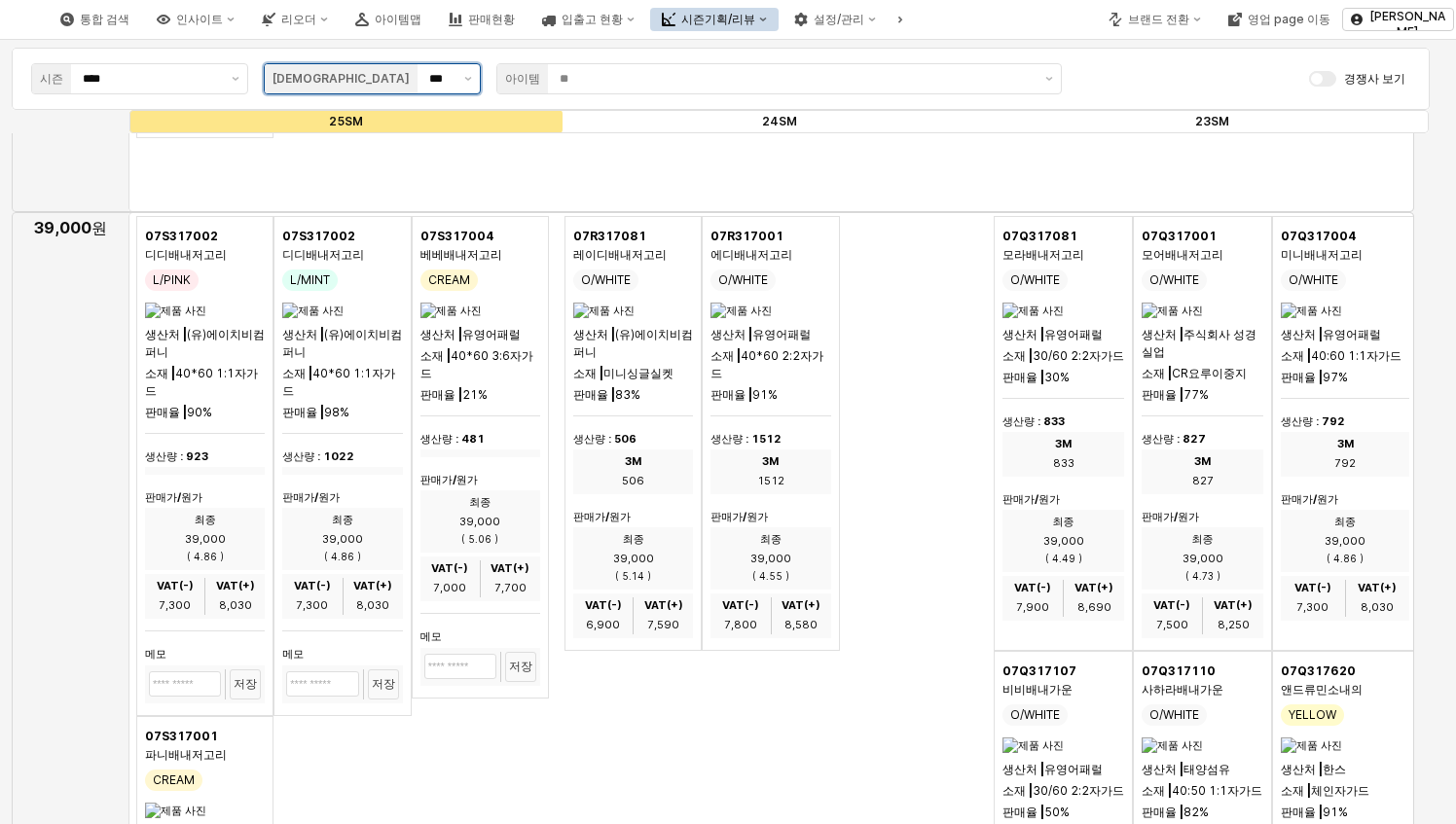 click on "***" at bounding box center (448, 79) 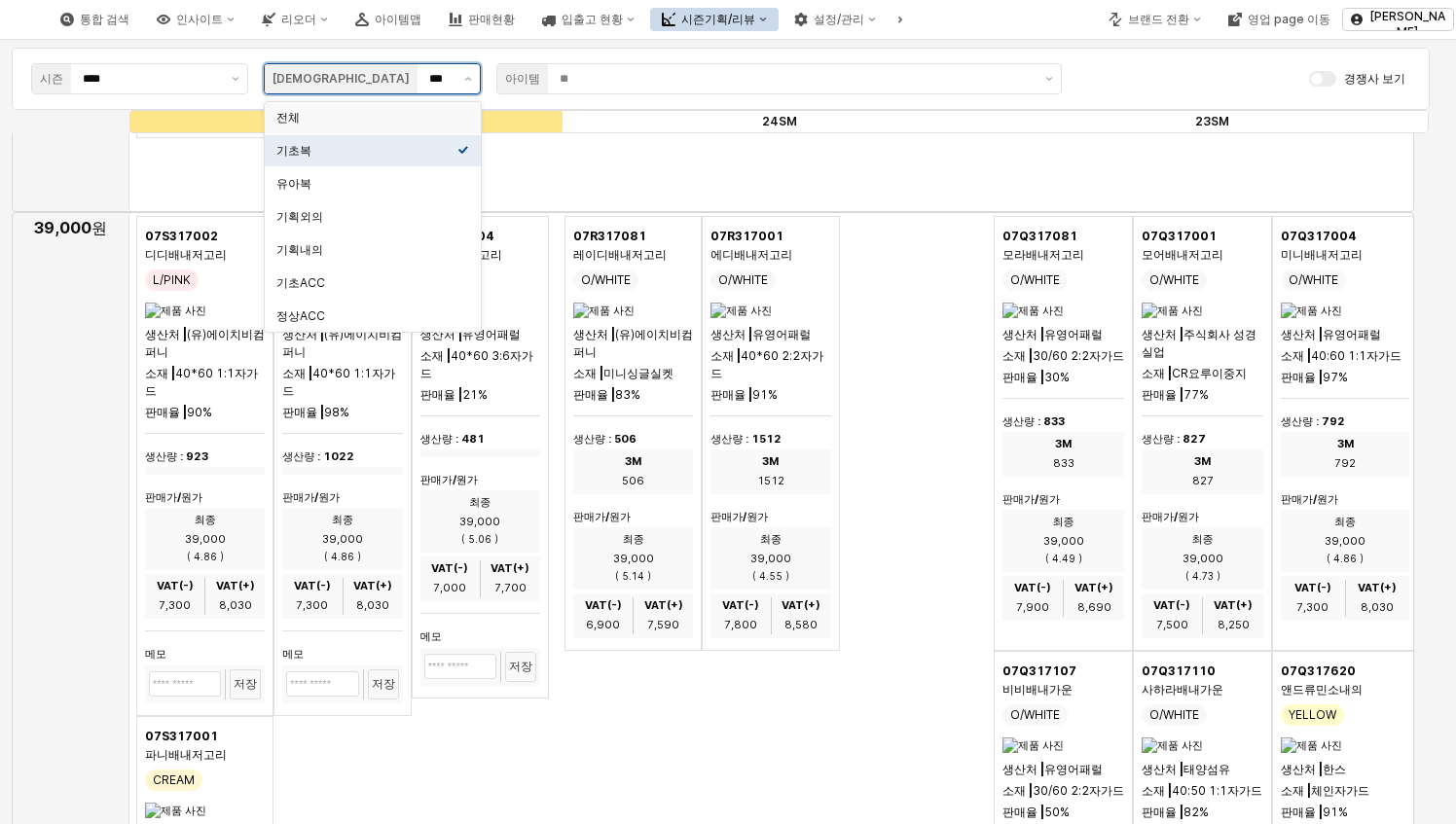click on "전체" at bounding box center [367, 118] 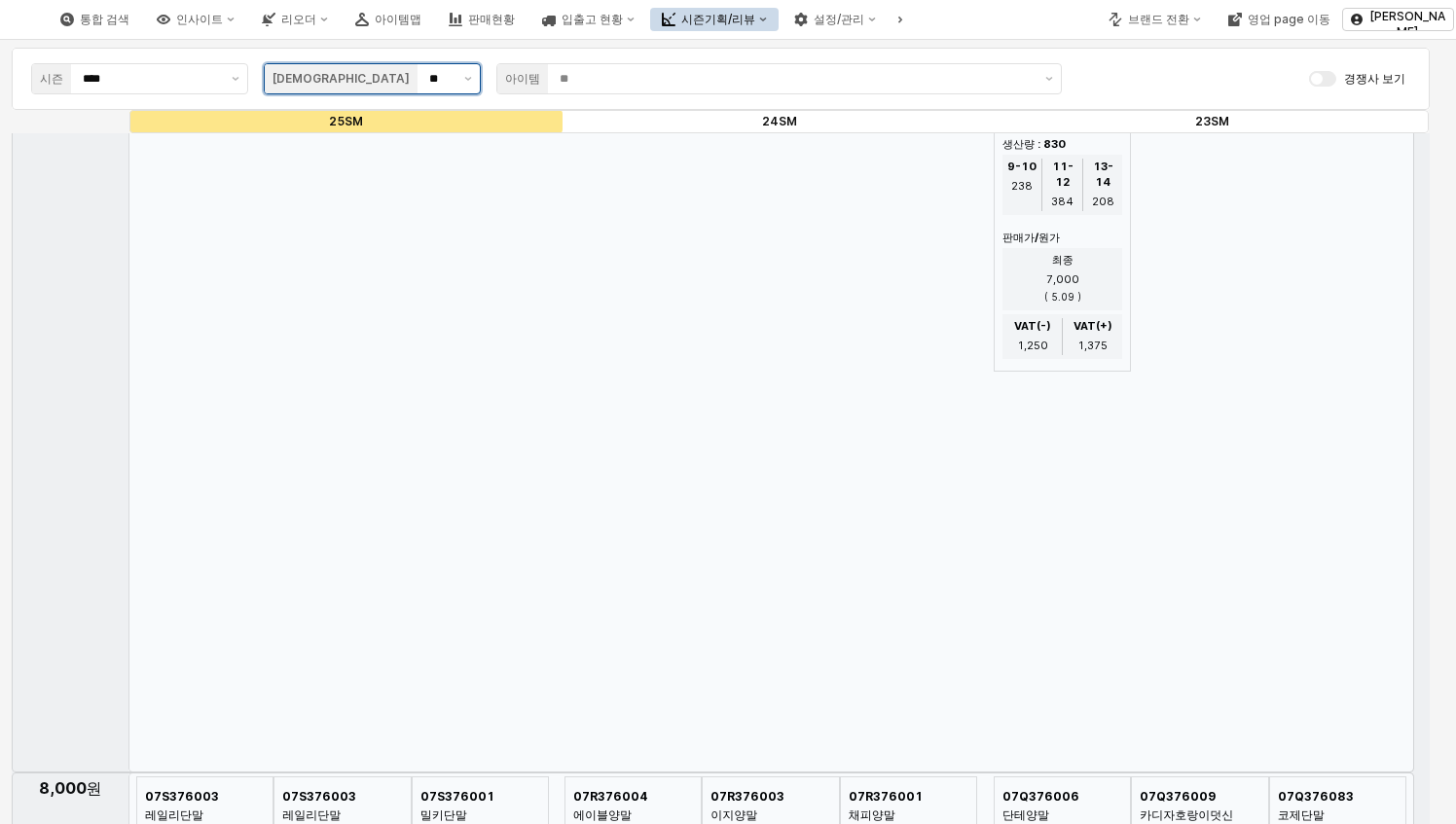 scroll, scrollTop: 2139, scrollLeft: 0, axis: vertical 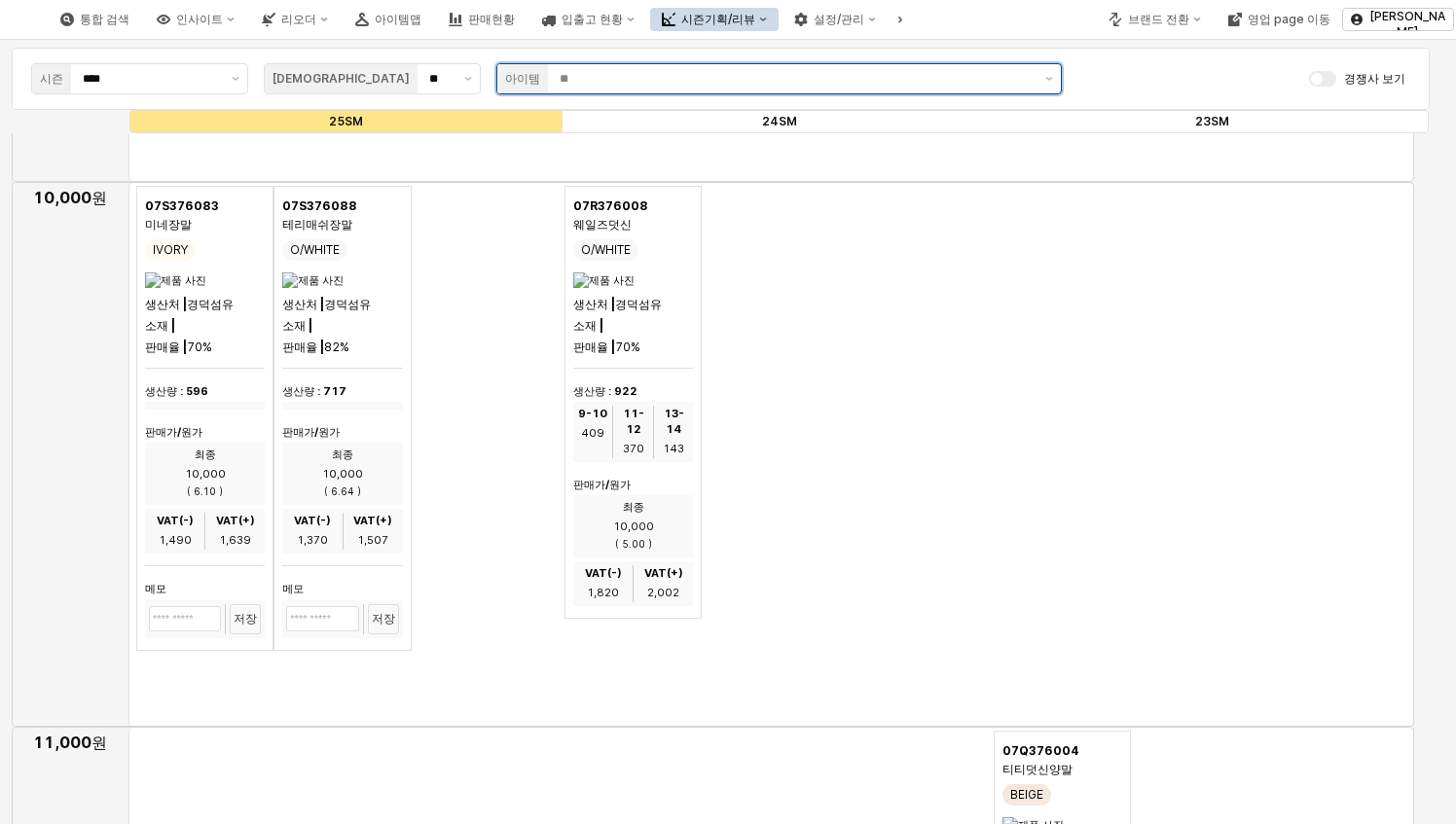 click at bounding box center (796, 79) 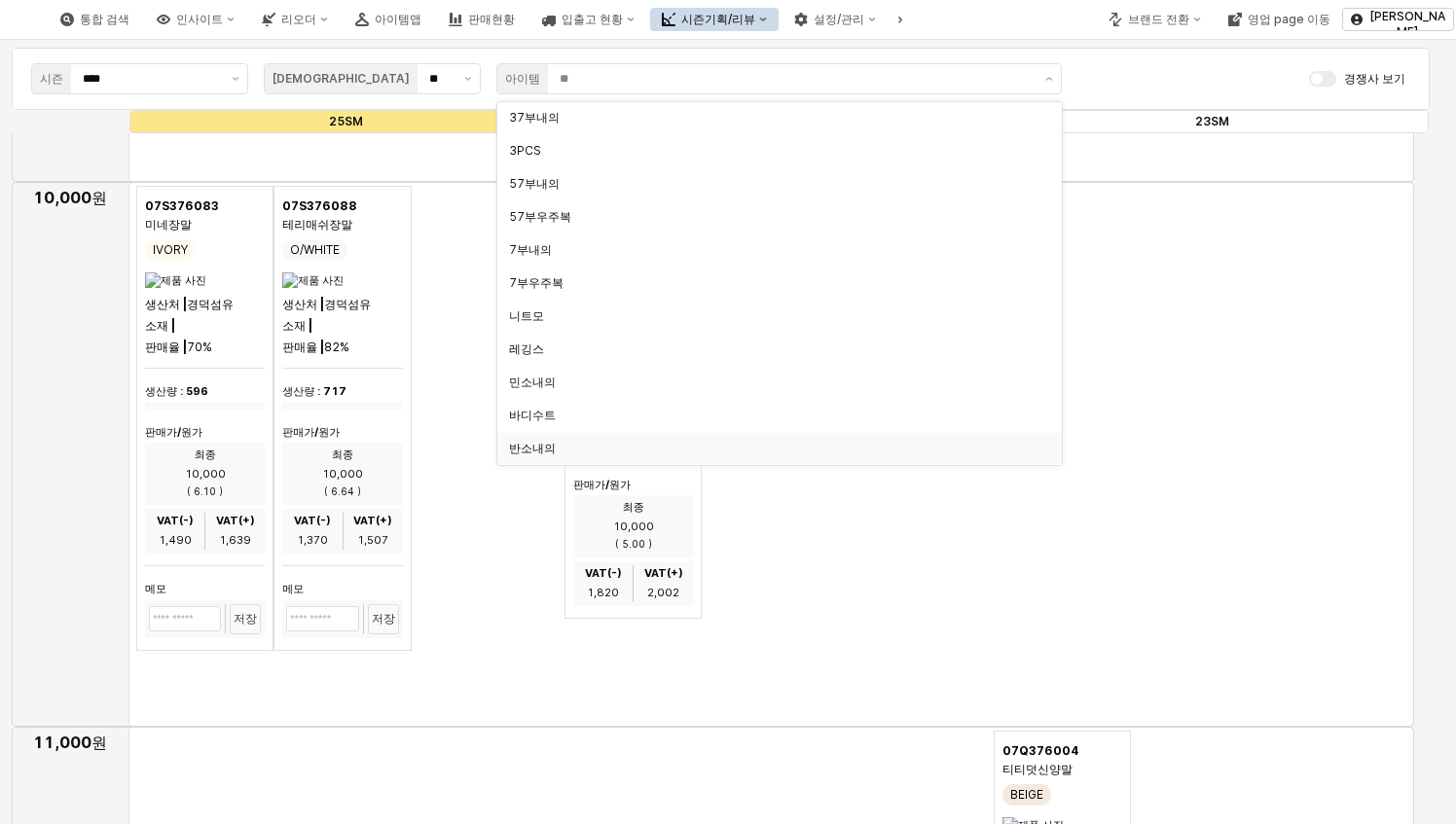 click at bounding box center [771, 454] 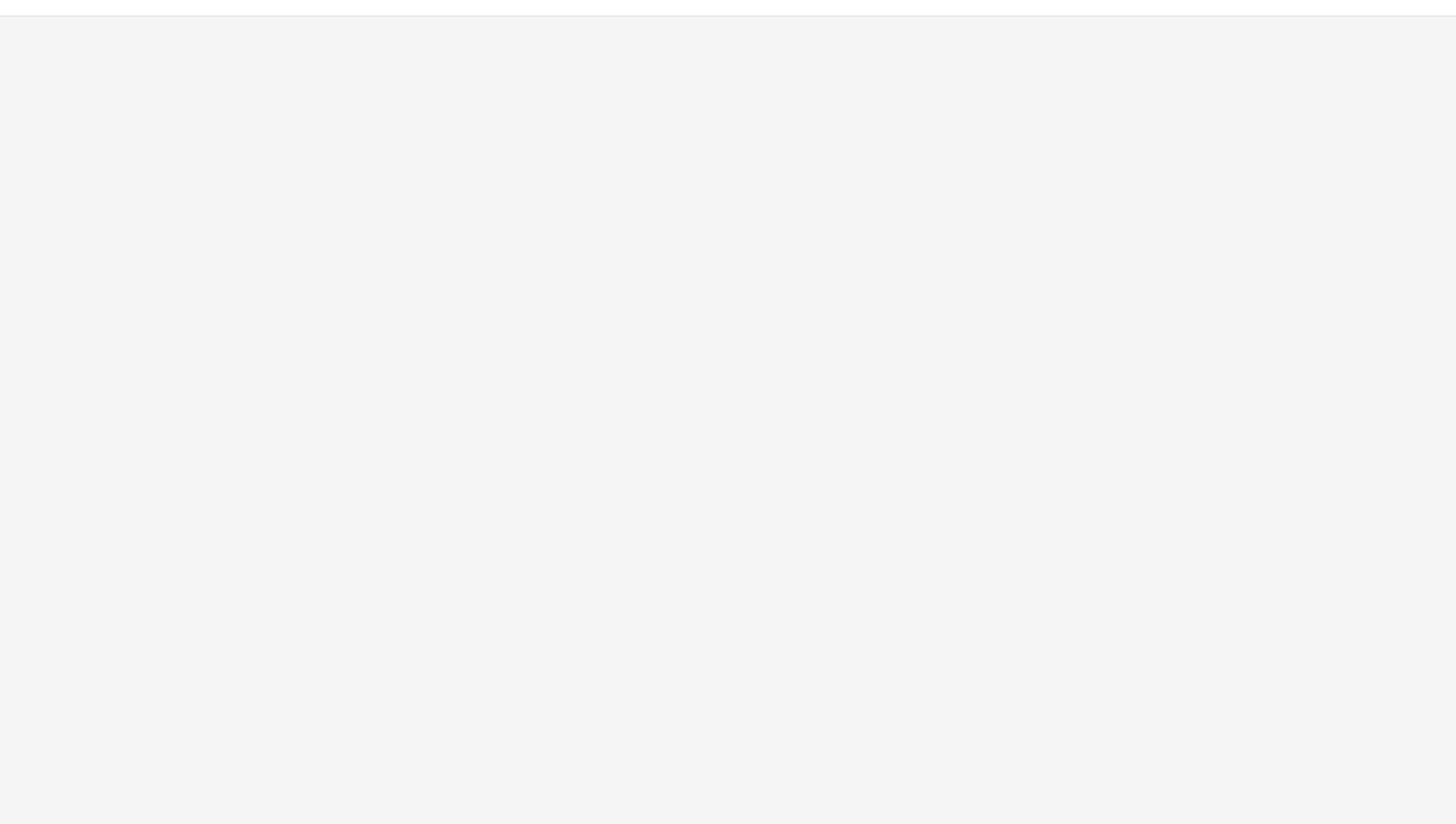 scroll, scrollTop: 0, scrollLeft: 0, axis: both 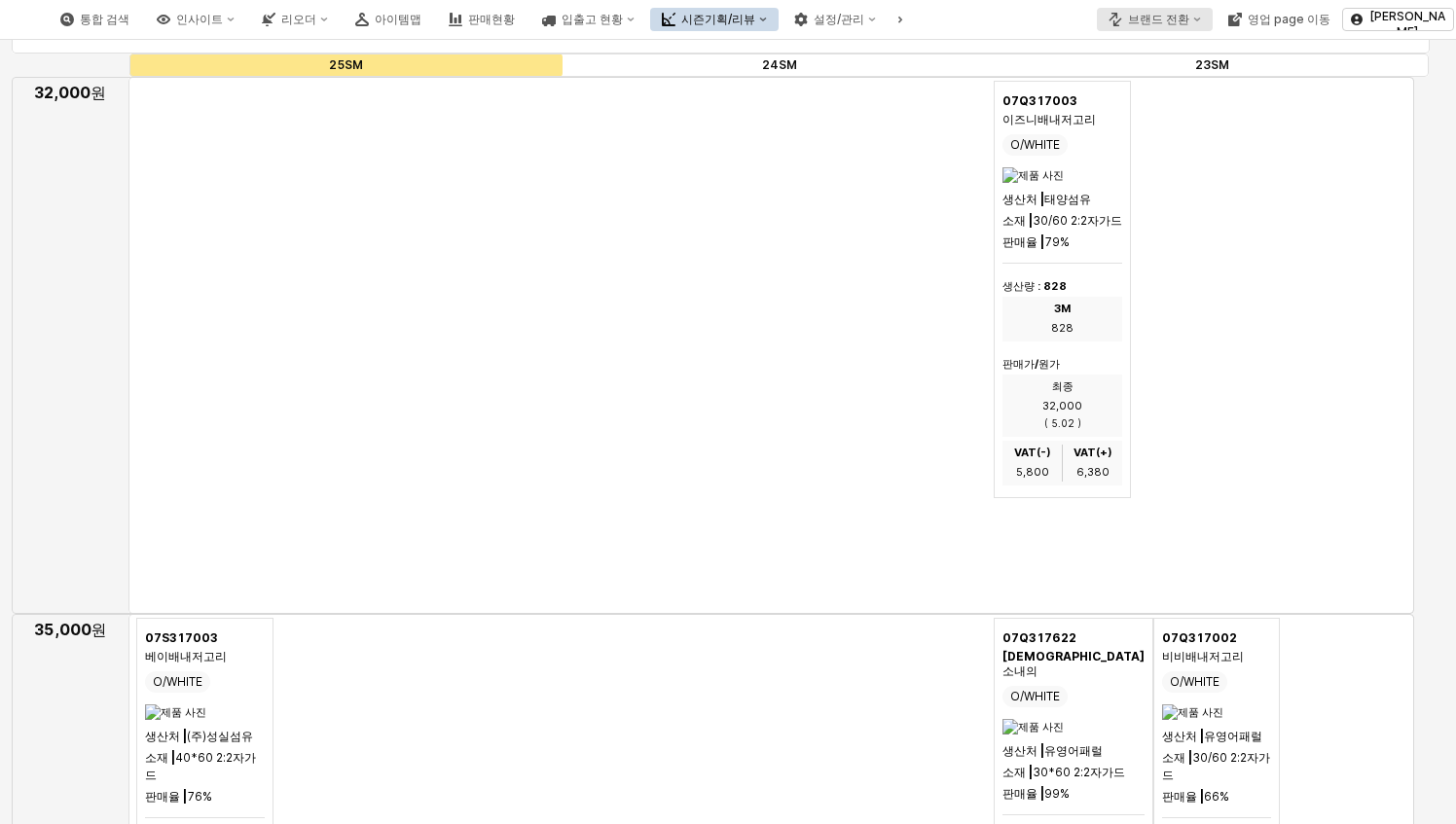 click on "브랜드 전환 영업 page 이동" at bounding box center [1219, 19] 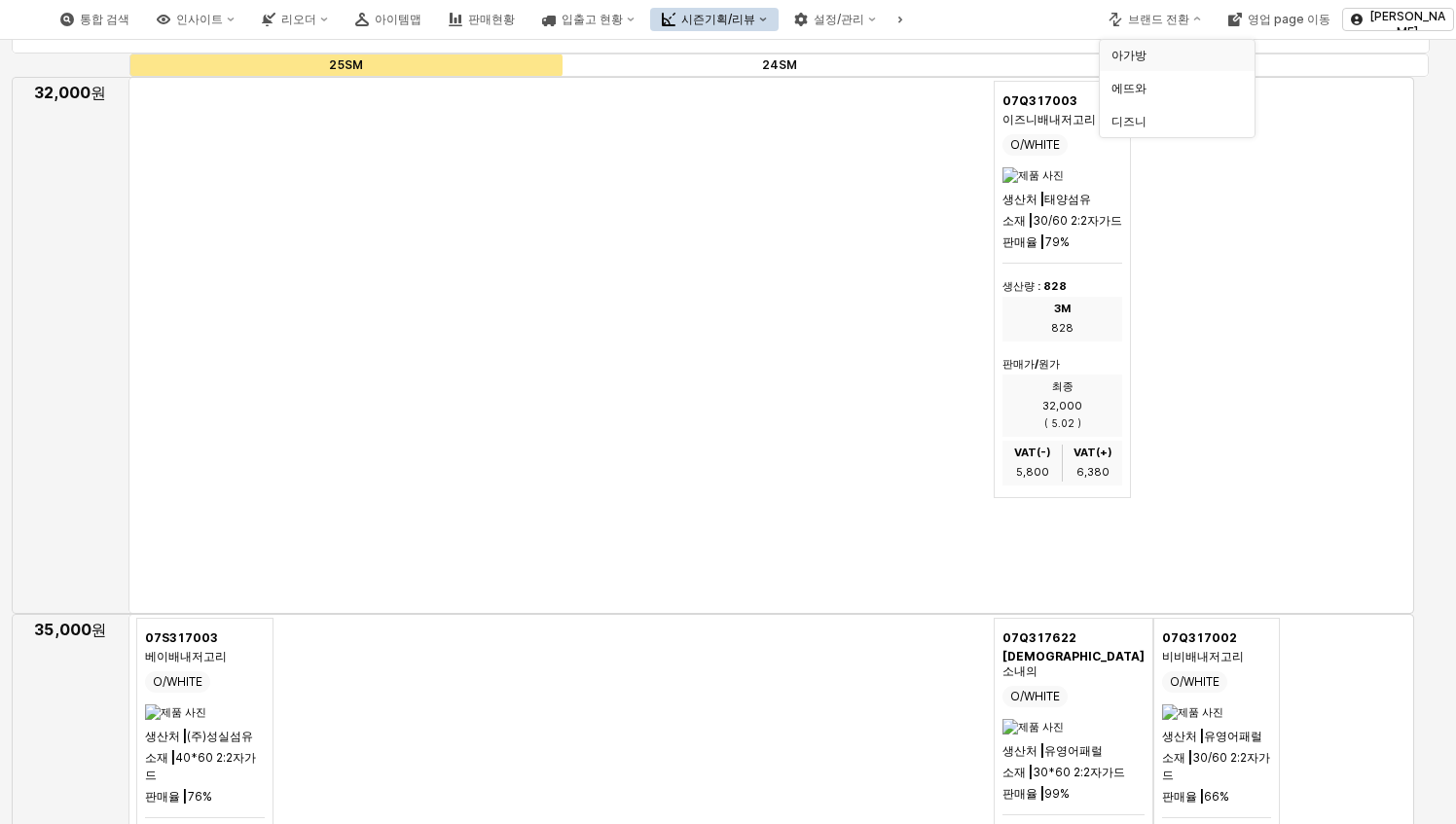 click on "아가방" at bounding box center [1171, 55] 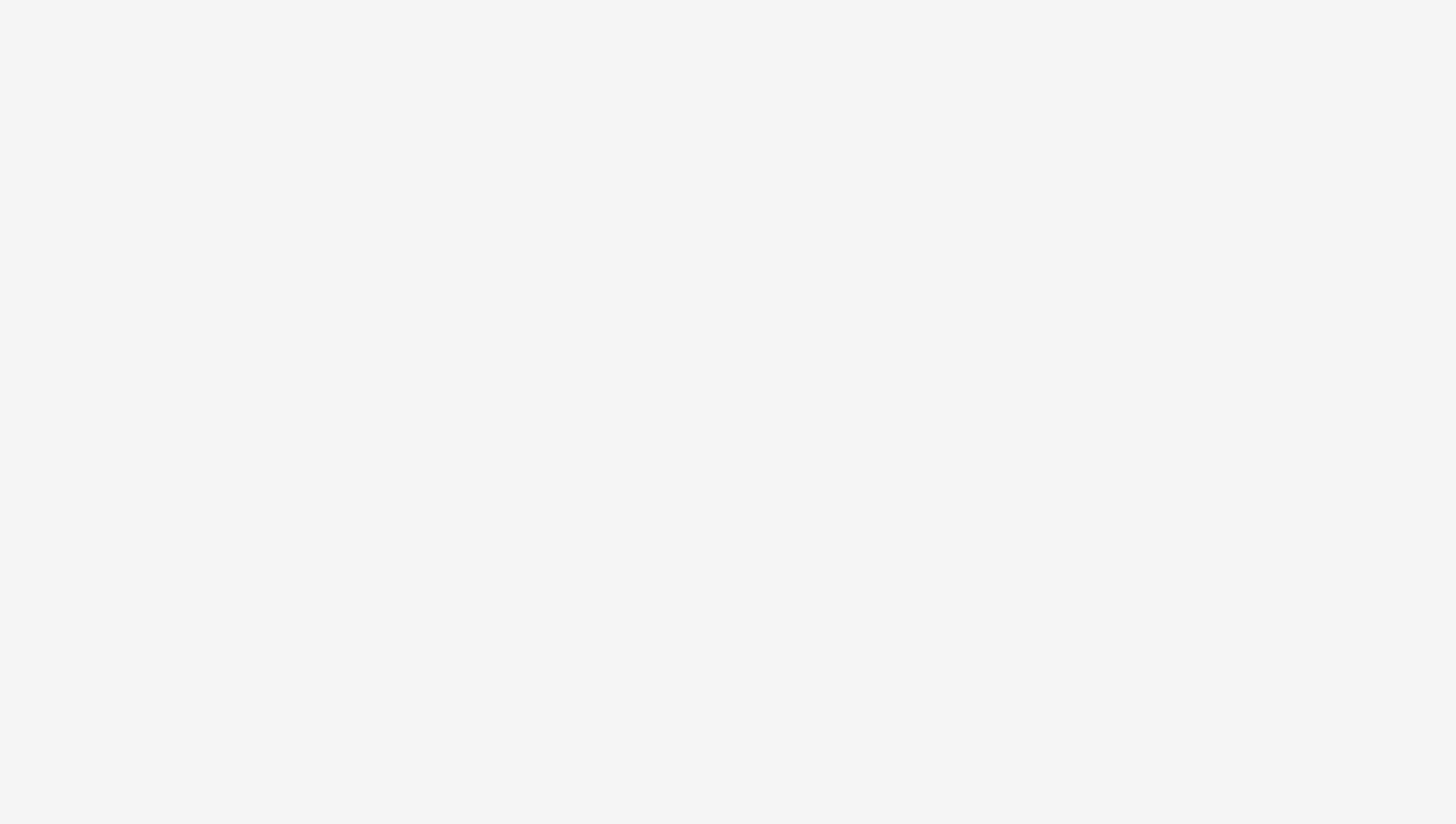 scroll, scrollTop: 0, scrollLeft: 0, axis: both 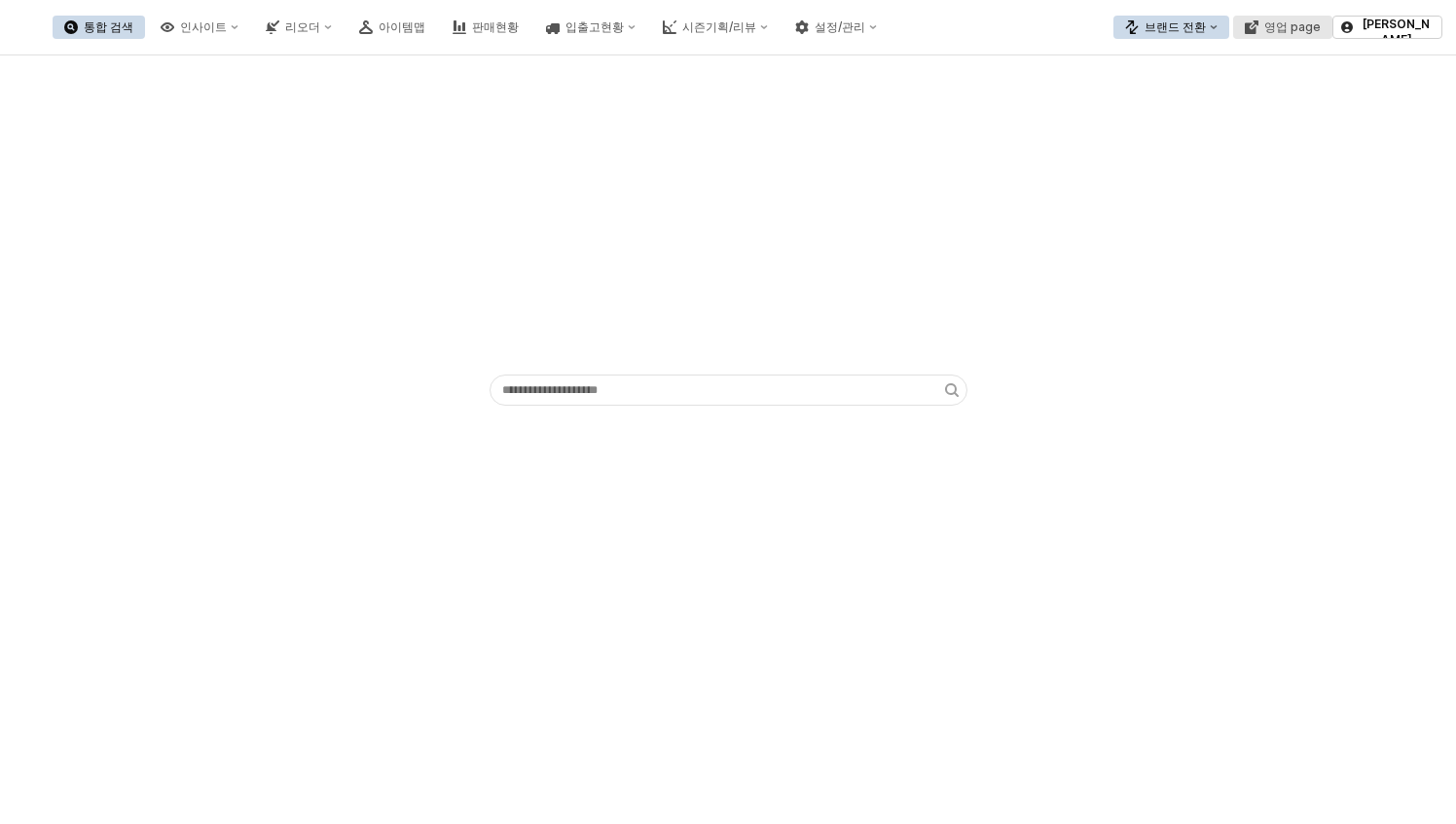click on "영업 page" at bounding box center [1292, 27] 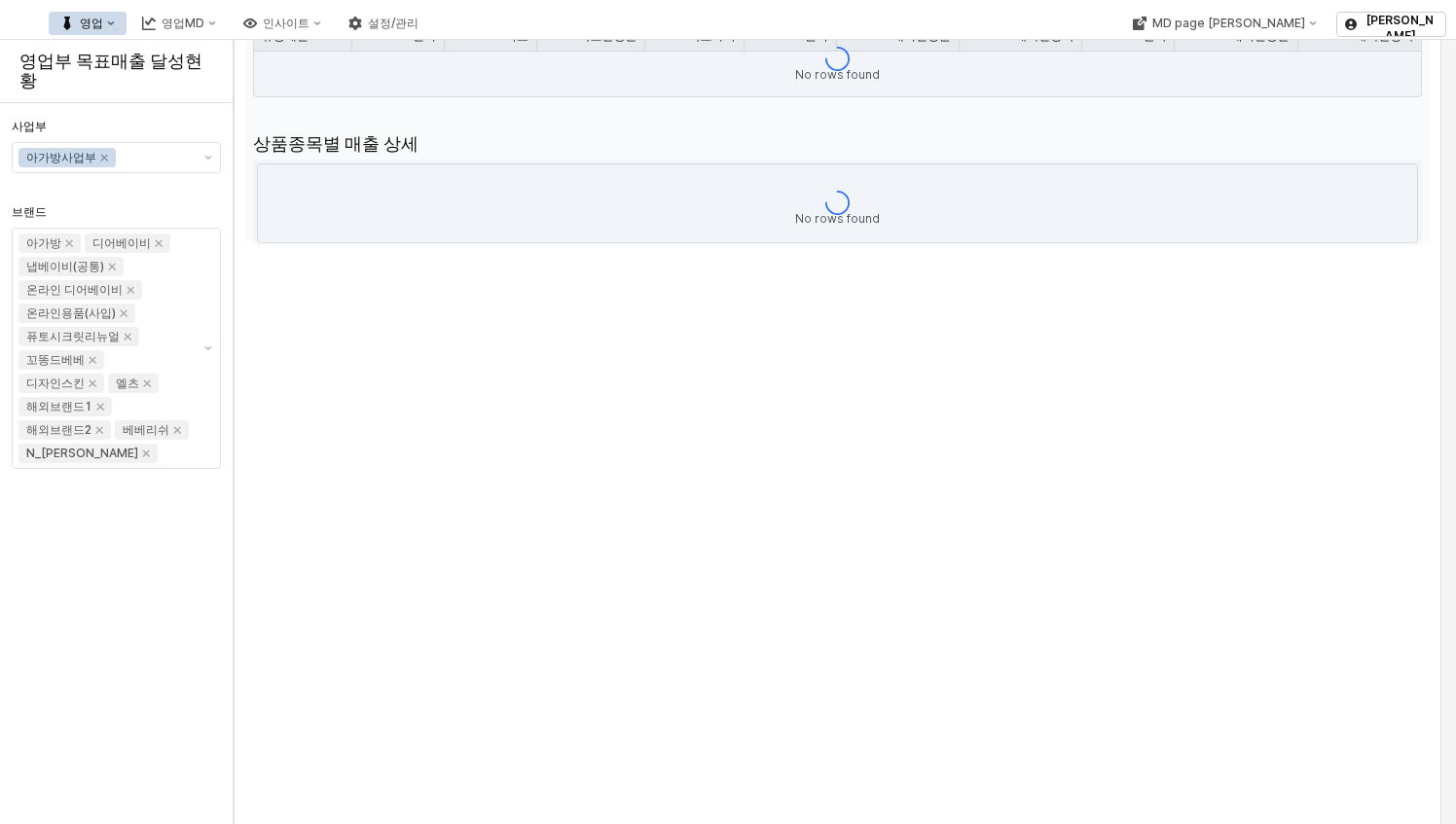 scroll, scrollTop: 629, scrollLeft: 0, axis: vertical 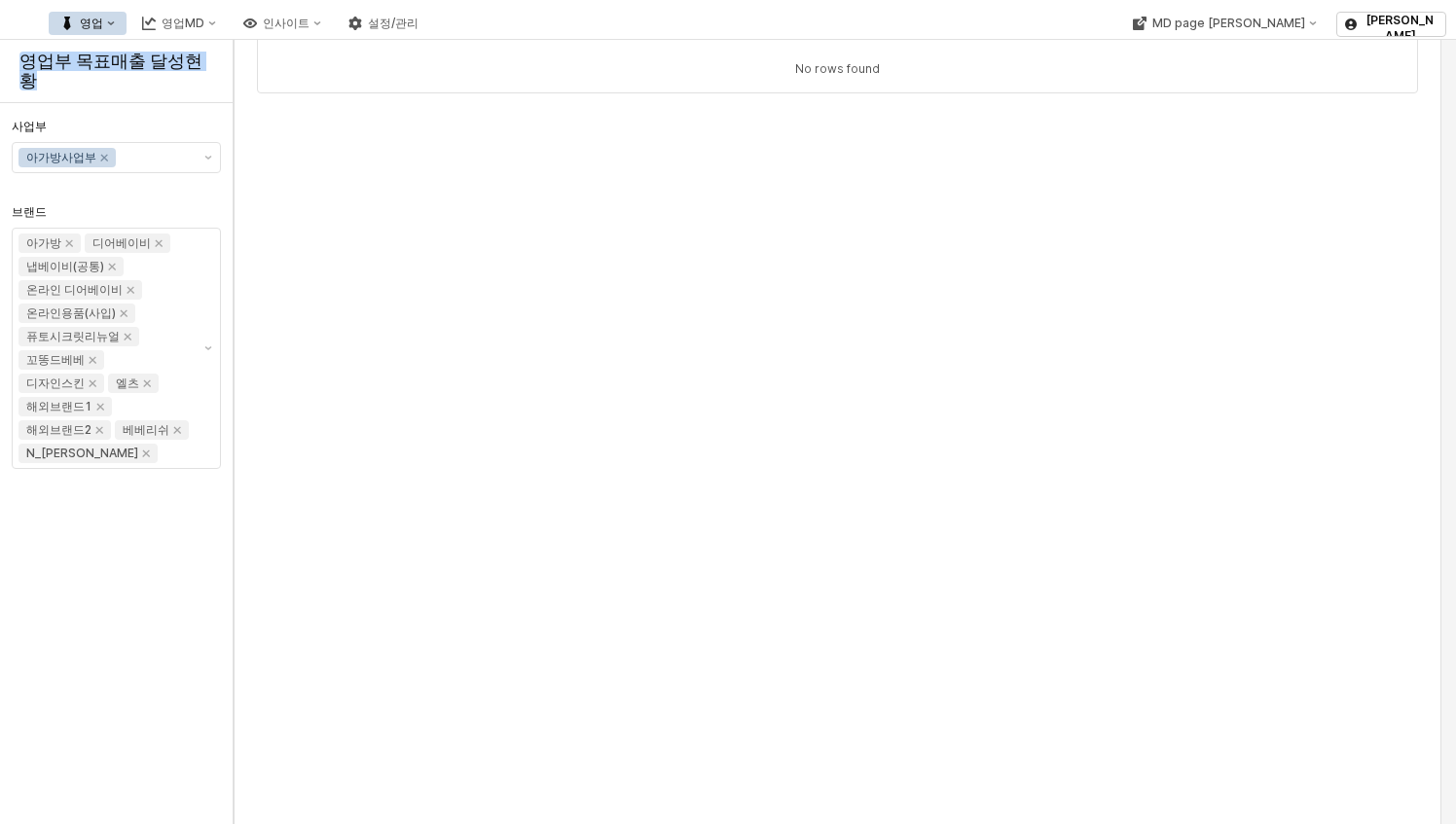 drag, startPoint x: 33, startPoint y: 75, endPoint x: 19, endPoint y: 57, distance: 22.803509 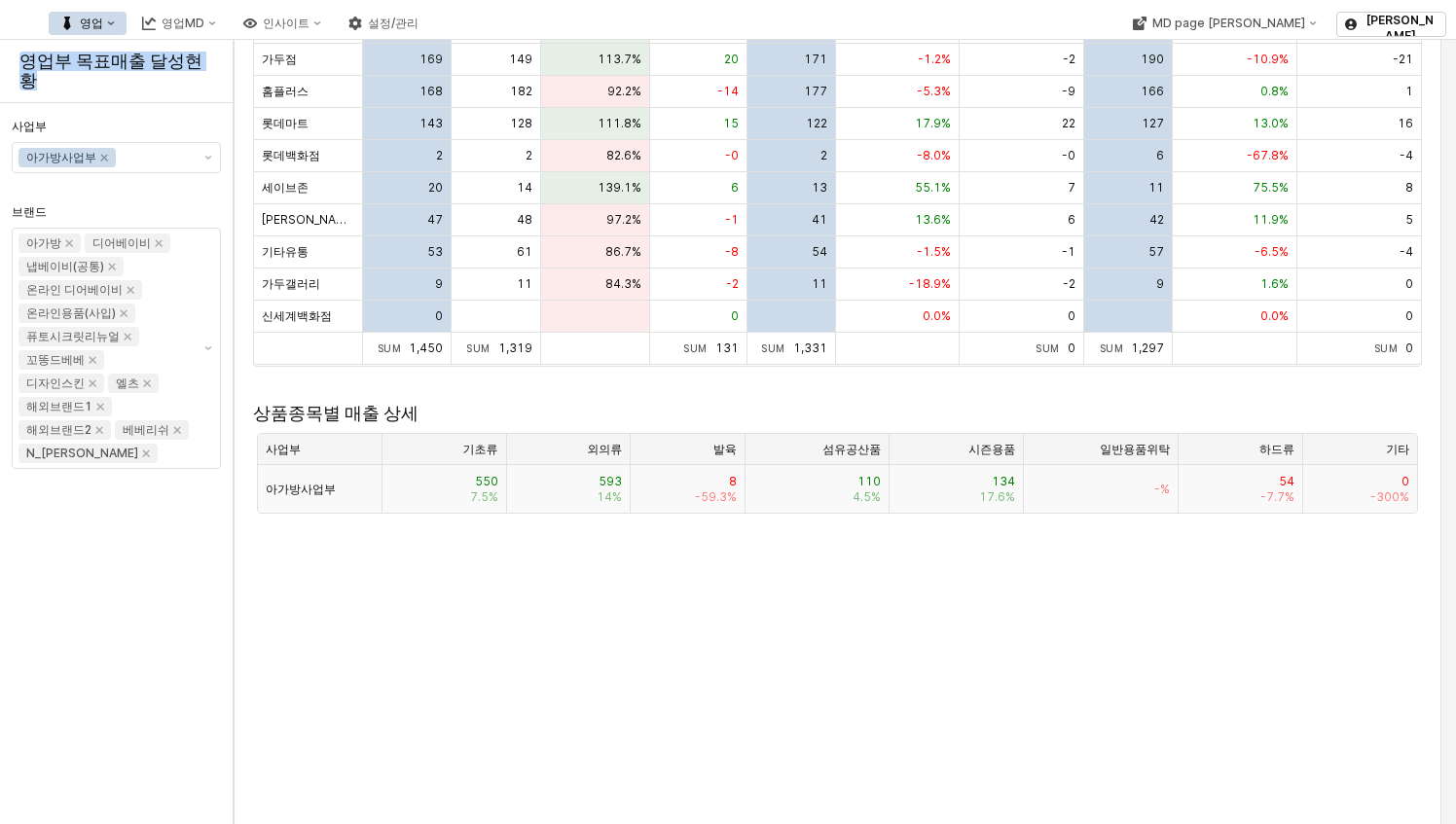scroll, scrollTop: 598, scrollLeft: 0, axis: vertical 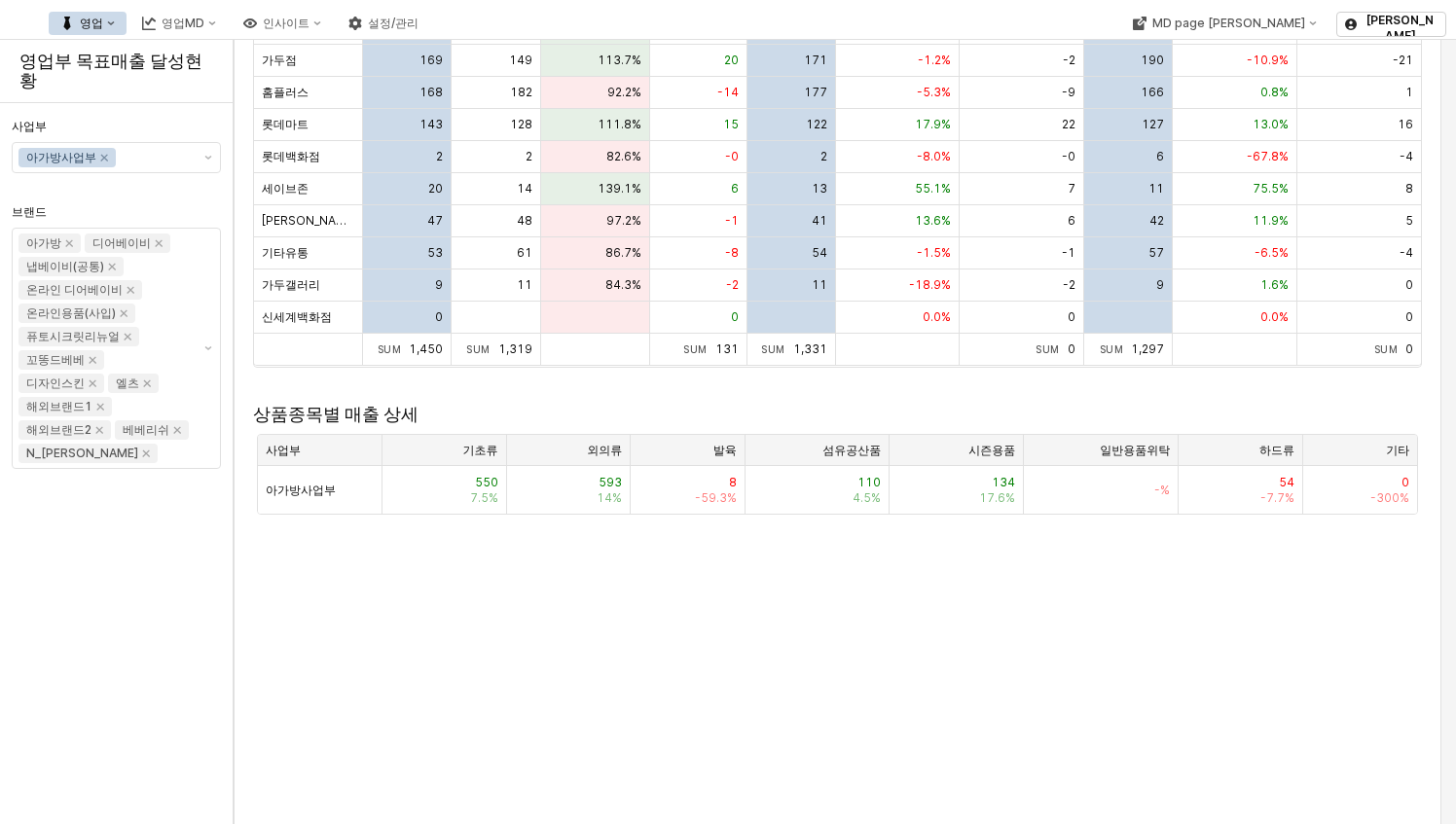 click on "사업부 아가방사업부 브랜드 아가방 디어베이비 냅베이비(공통) 온라인 디어베이비 온라인용품(사입) 퓨토시크릿리뉴얼 꼬똥드베베 디자인스킨 엘츠 해외브랜드1 해외브랜드2 베베리쉬 N_이야이야오" at bounding box center (116, 463) 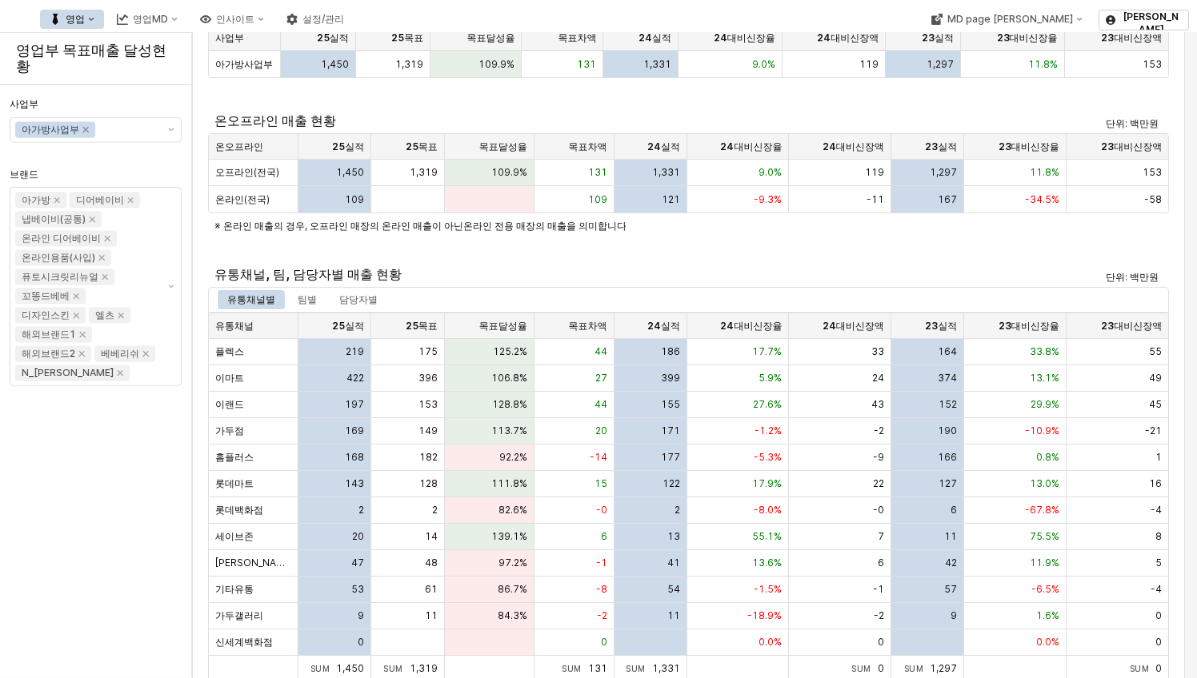 scroll, scrollTop: 0, scrollLeft: 0, axis: both 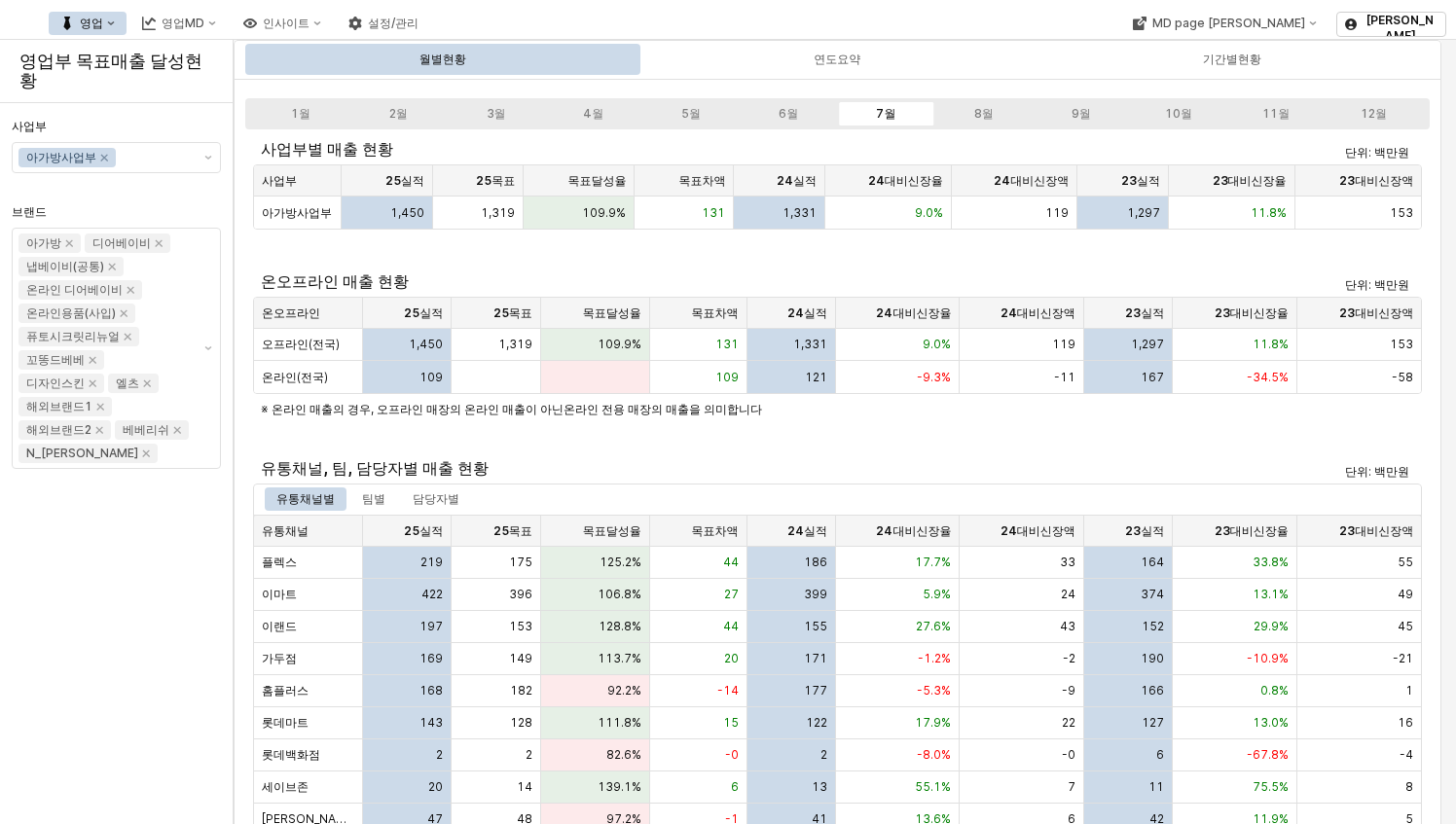 click on "설정/관리" at bounding box center (393, 23) 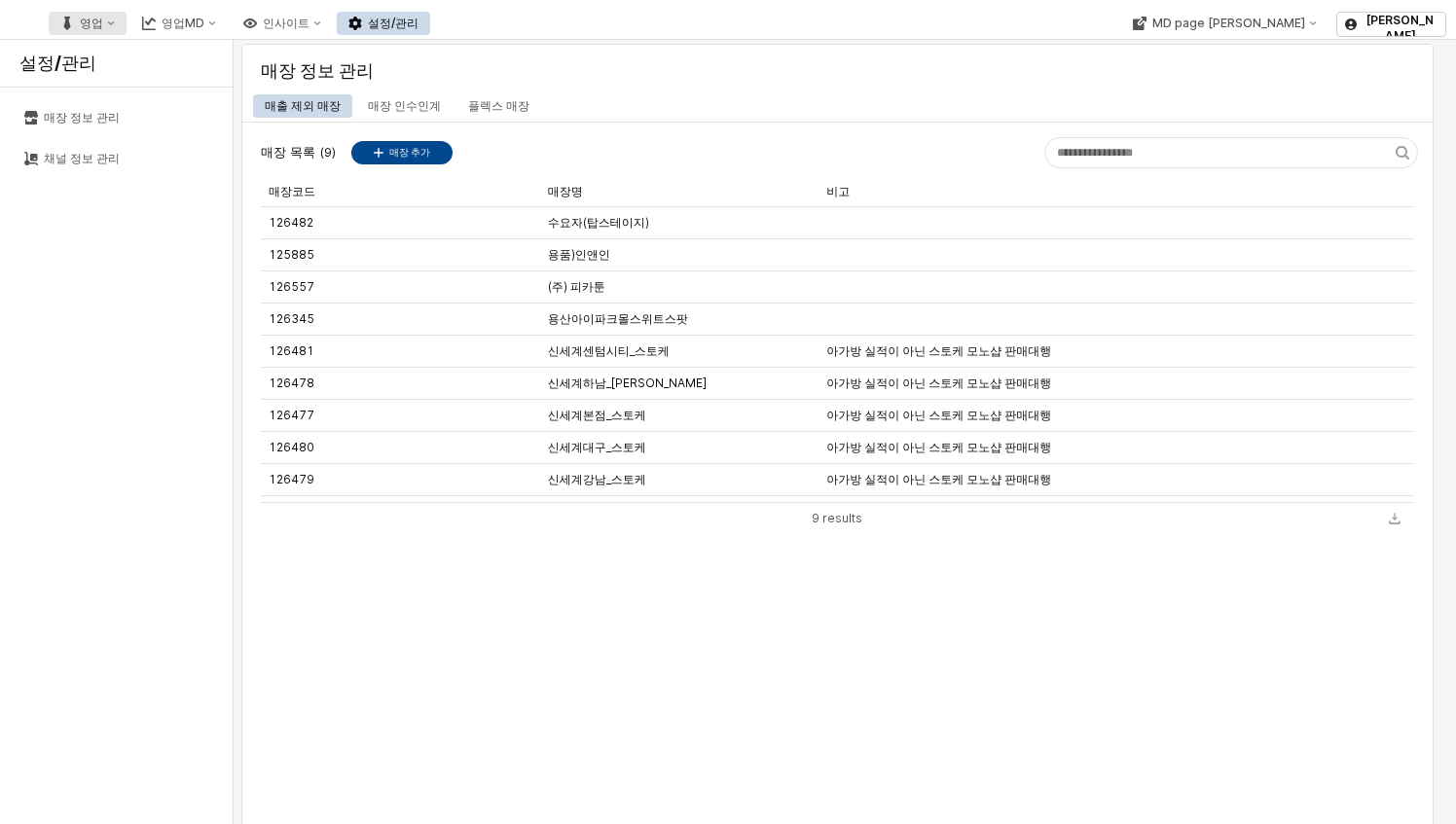 click on "영업" at bounding box center (88, 23) 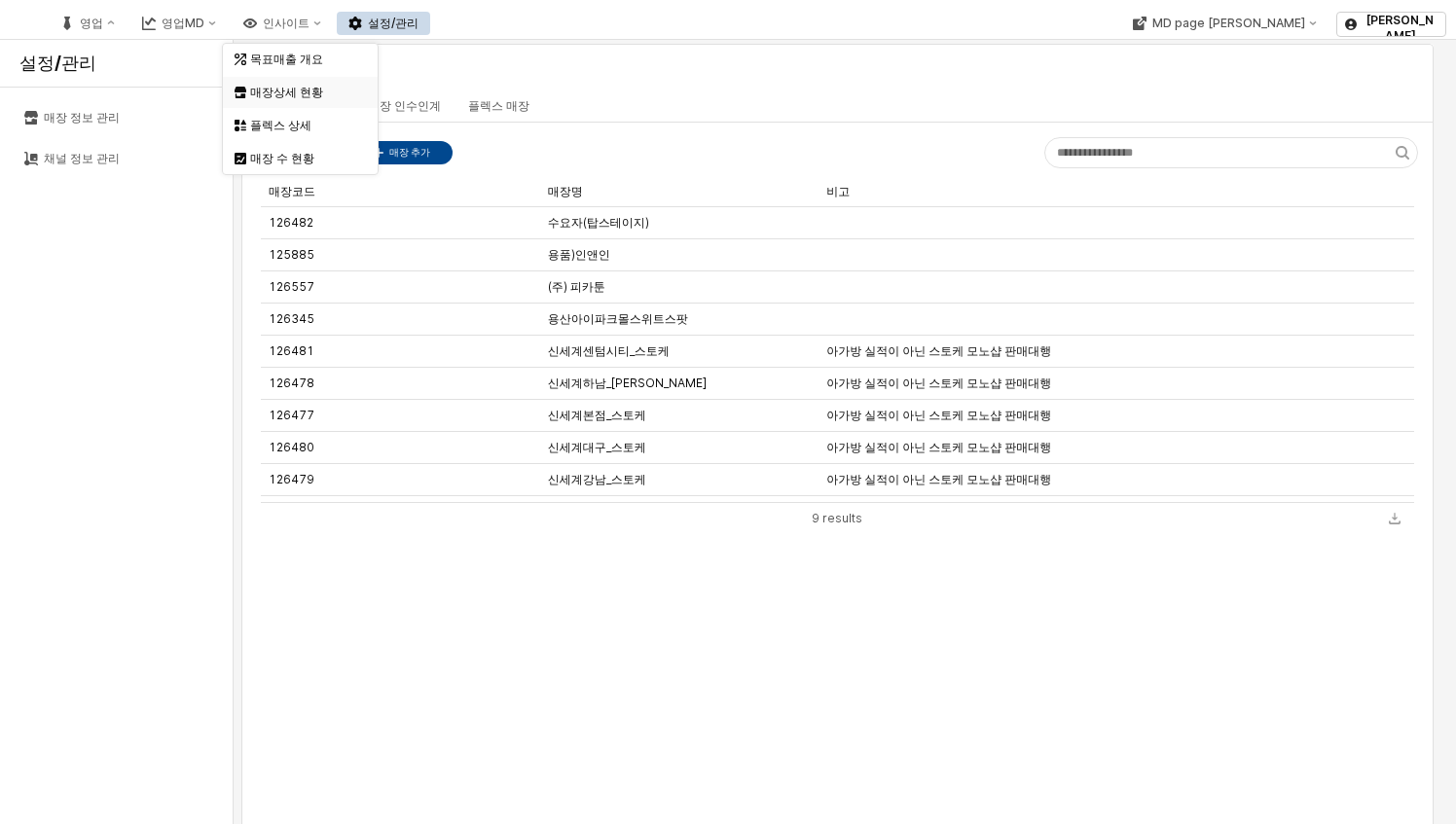 click on "매장상세 현황" at bounding box center [300, 92] 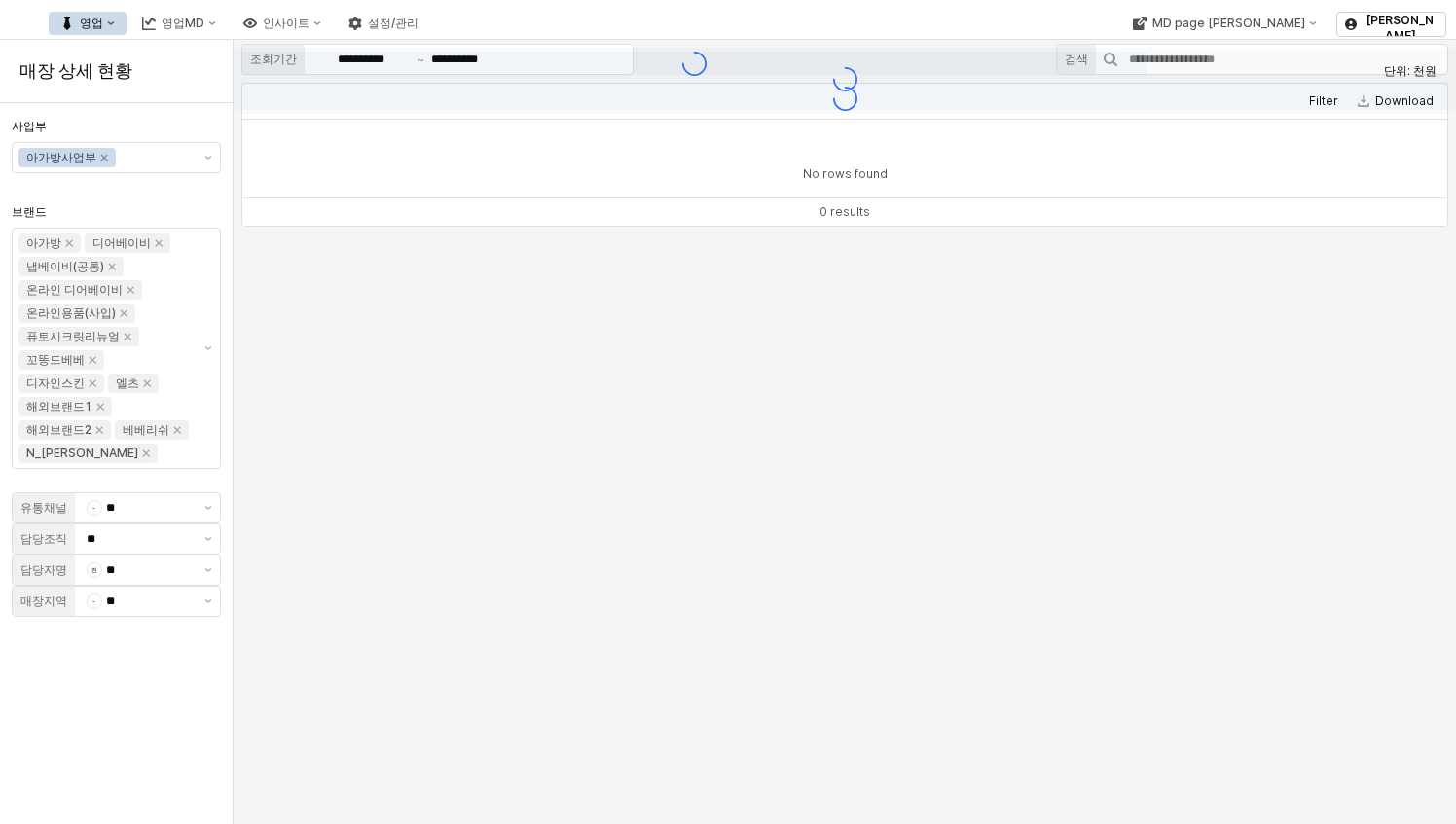 type on "**" 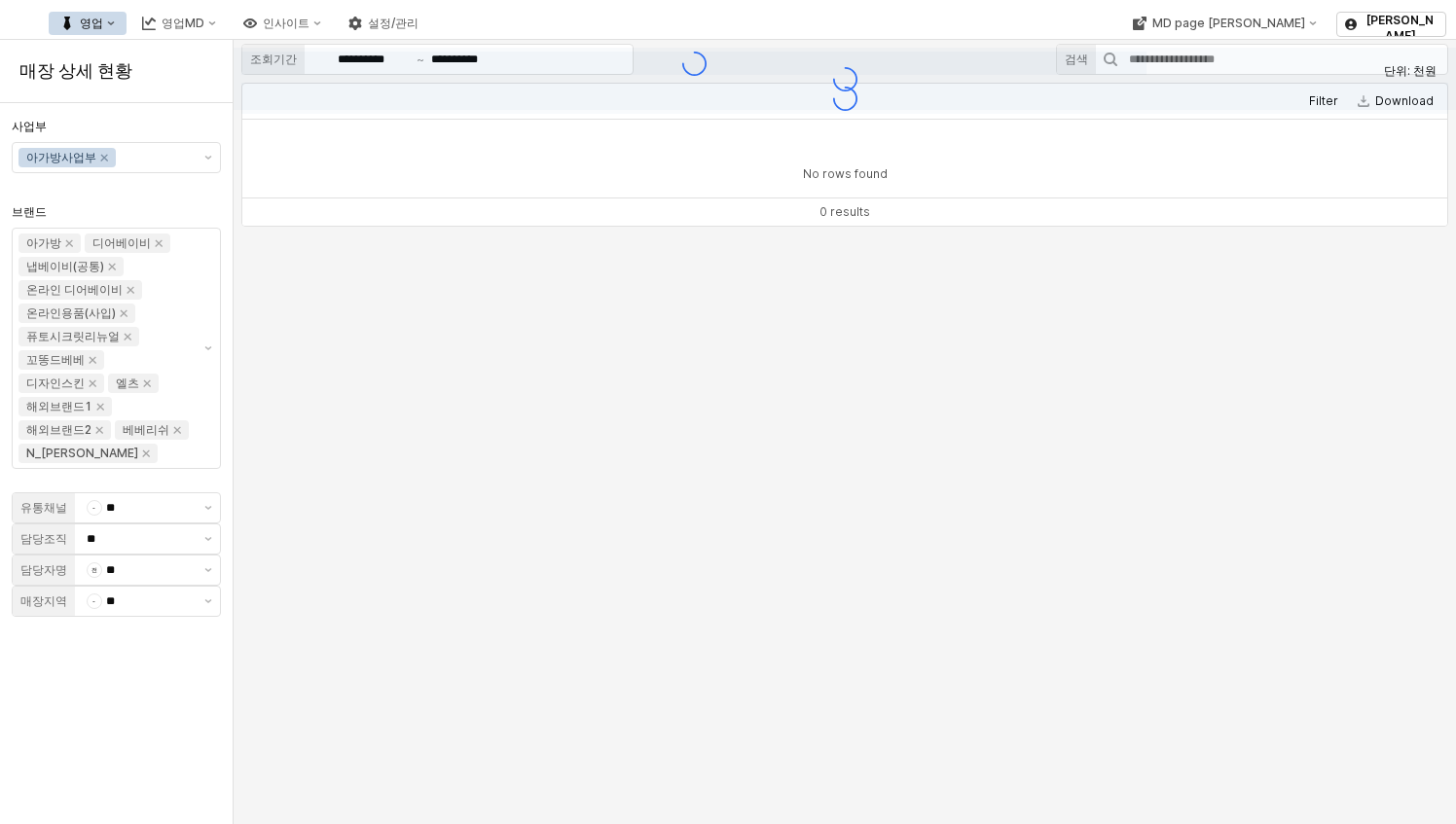 type on "**" 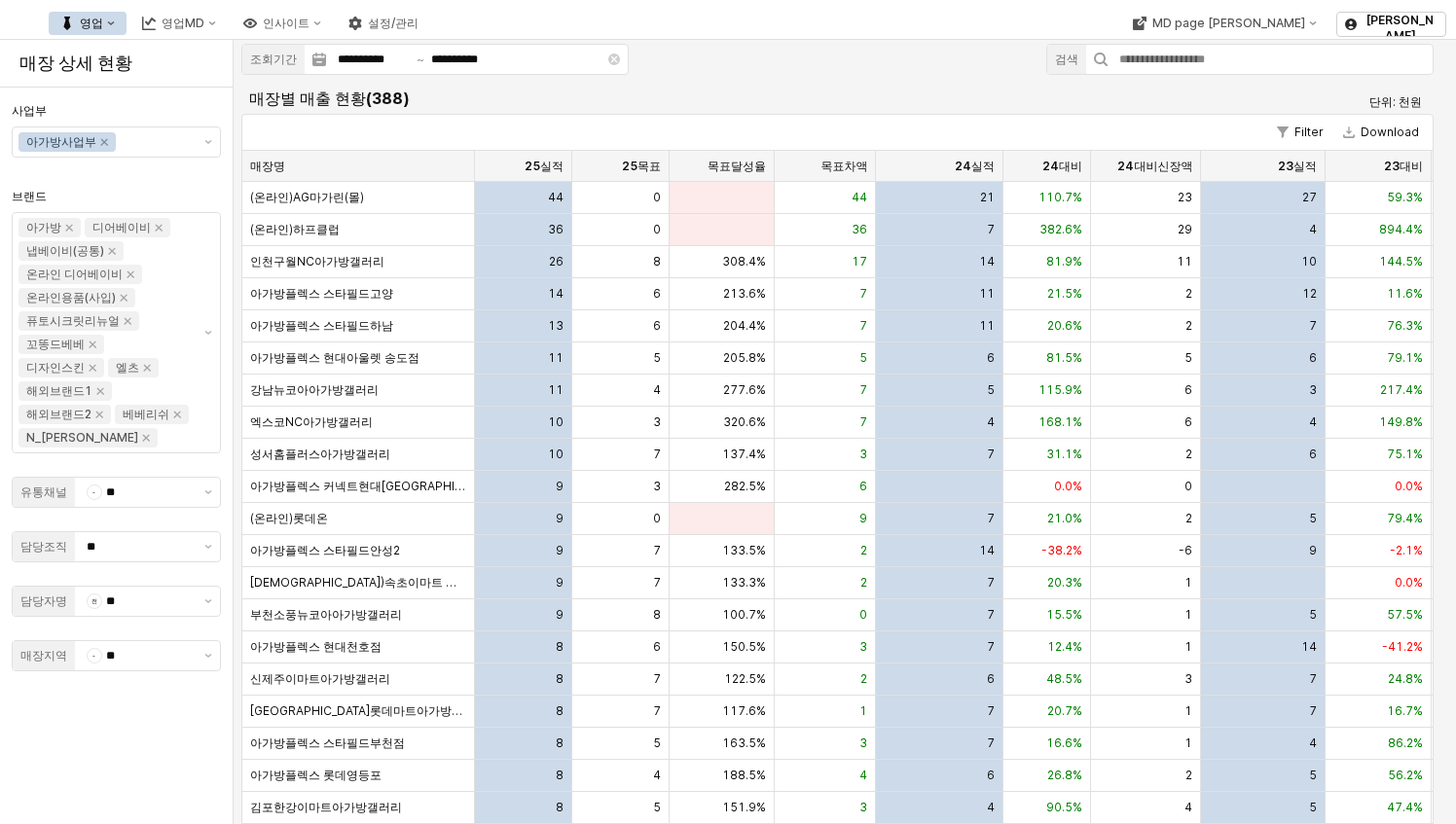 click on "MD page [PERSON_NAME]" at bounding box center (1224, 23) 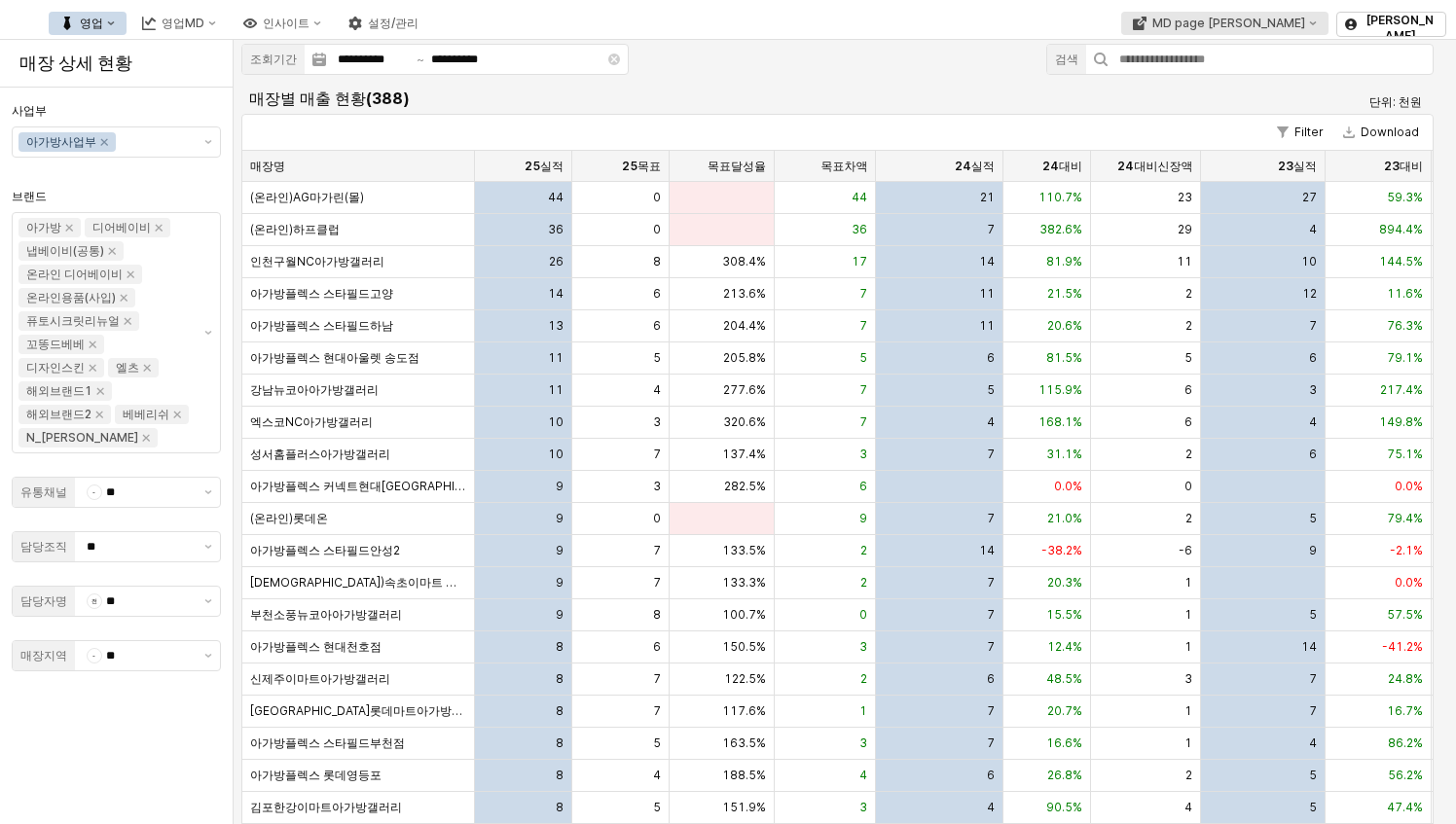 click on "MD page [PERSON_NAME]" at bounding box center [1228, 23] 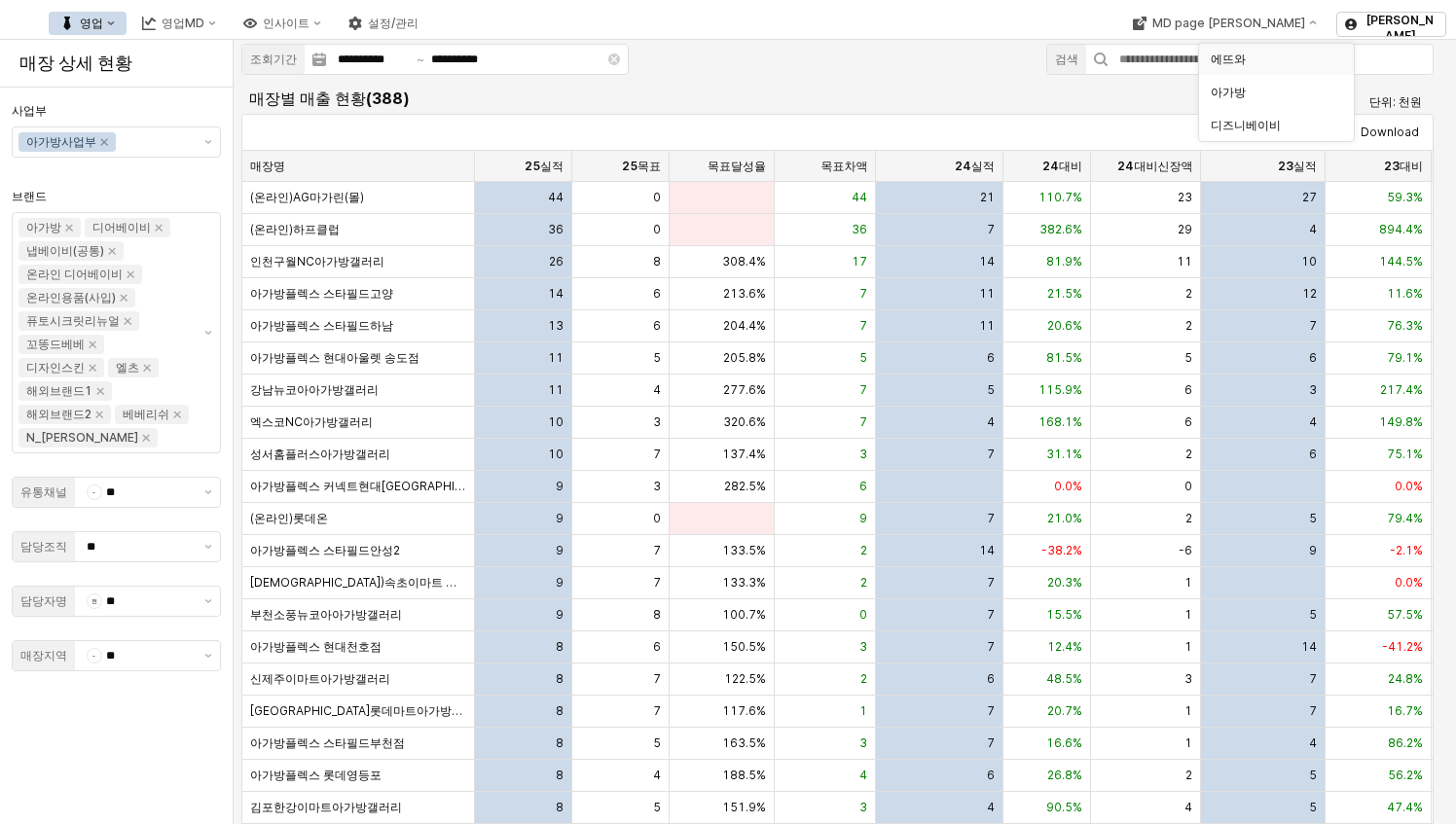 click on "에뜨와" at bounding box center (1270, 59) 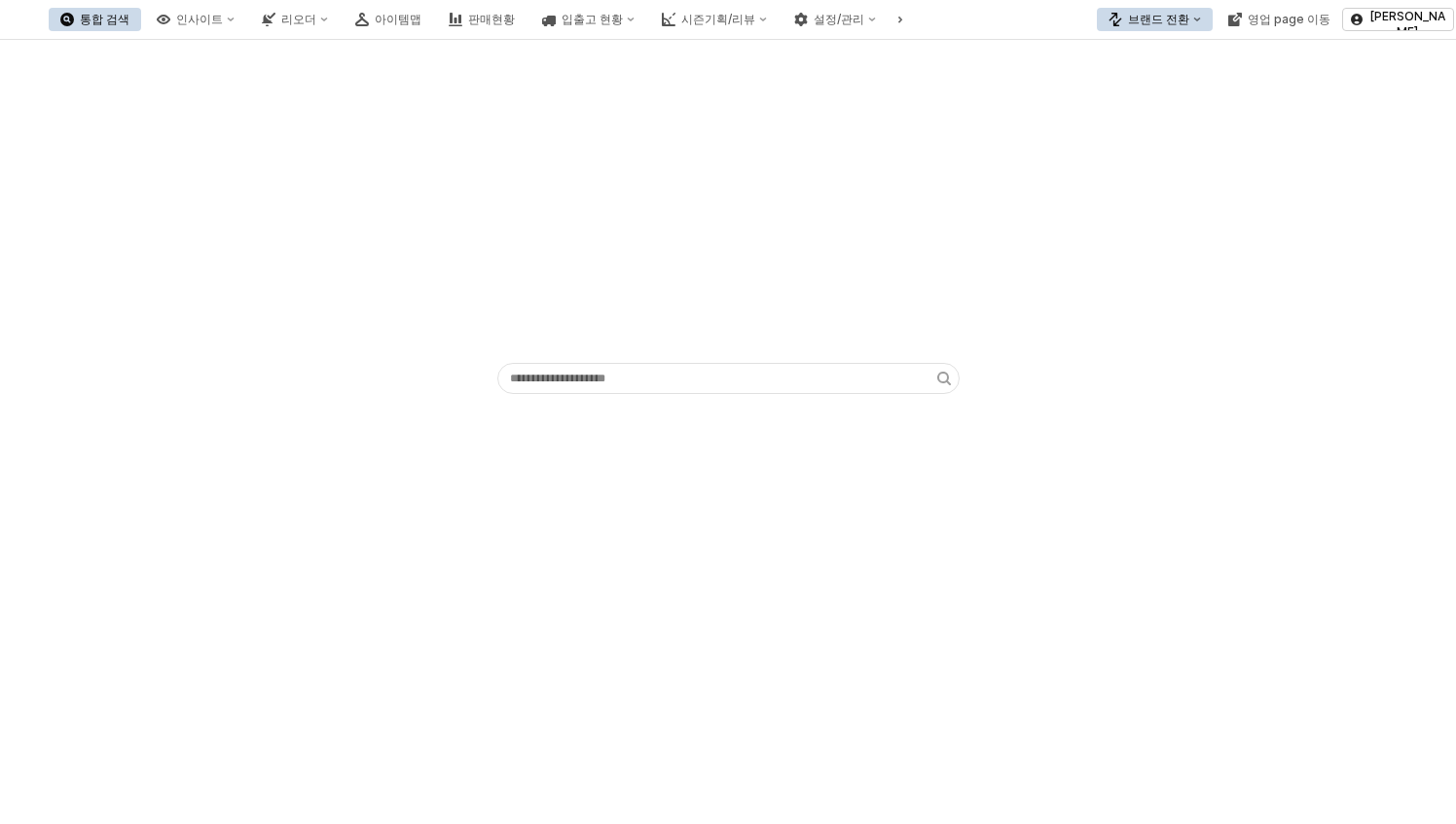 drag, startPoint x: 1362, startPoint y: 8, endPoint x: 454, endPoint y: 670, distance: 1123.7028 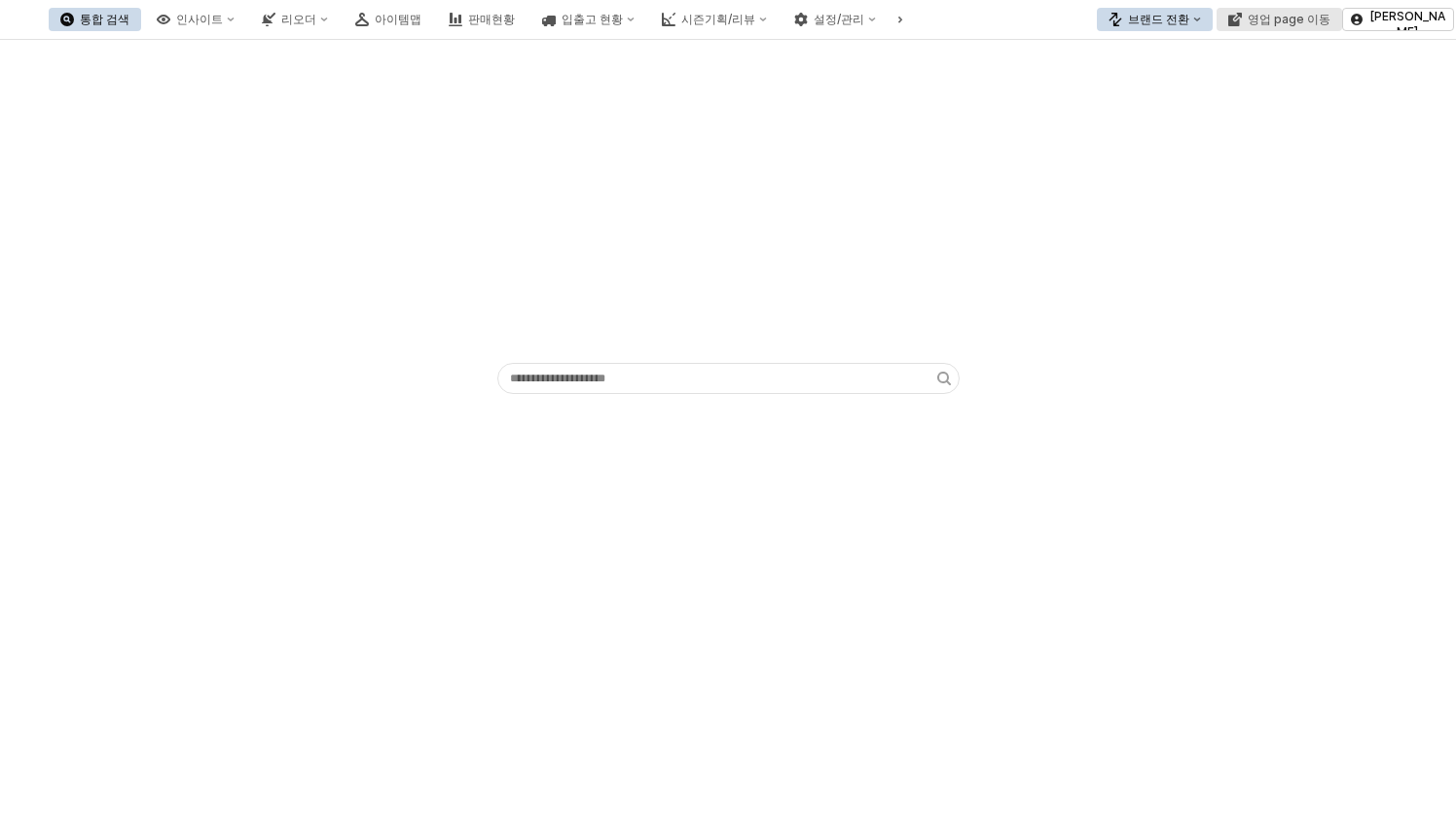 click on "영업 page 이동" at bounding box center (1289, 19) 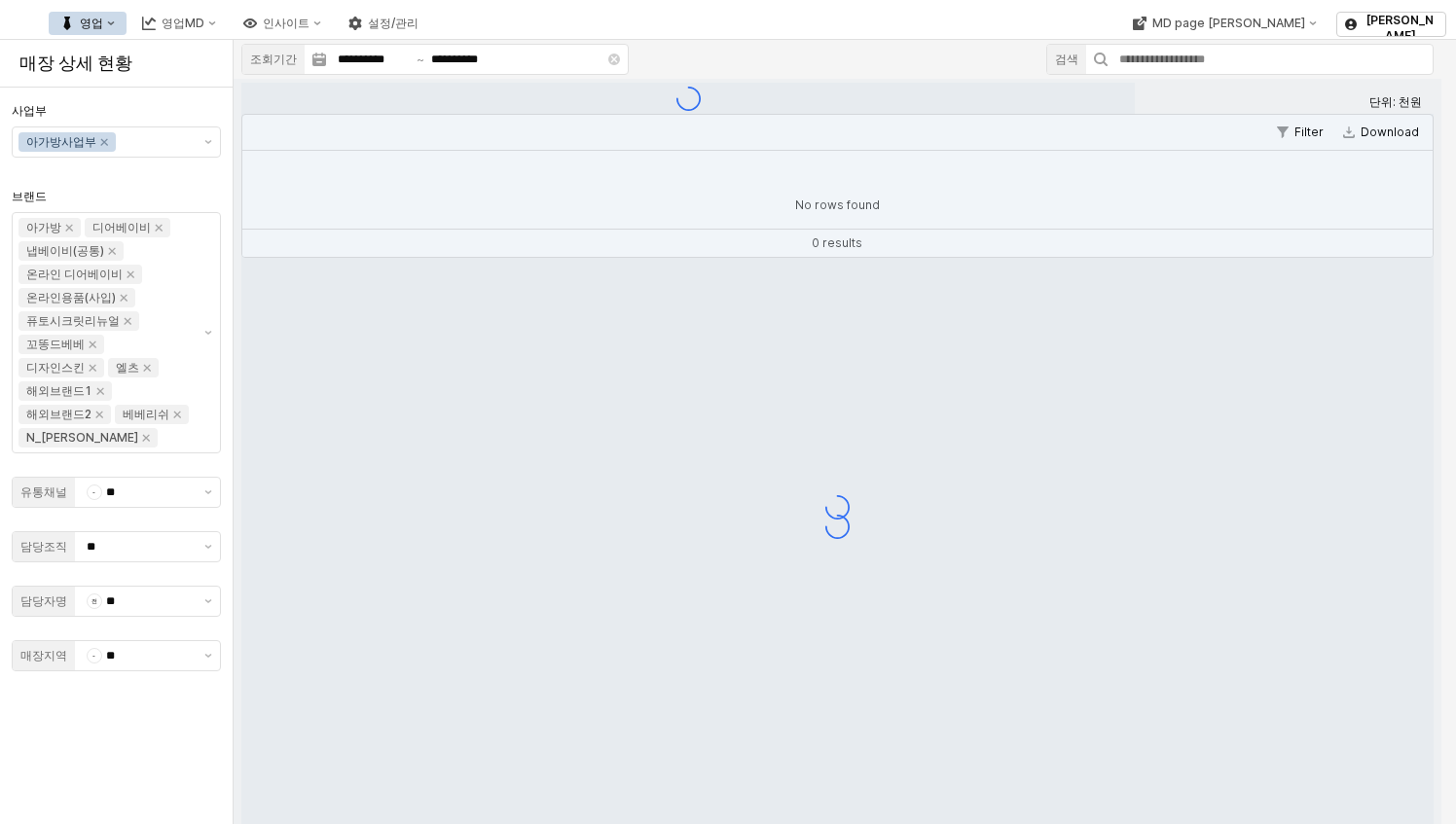 type on "**" 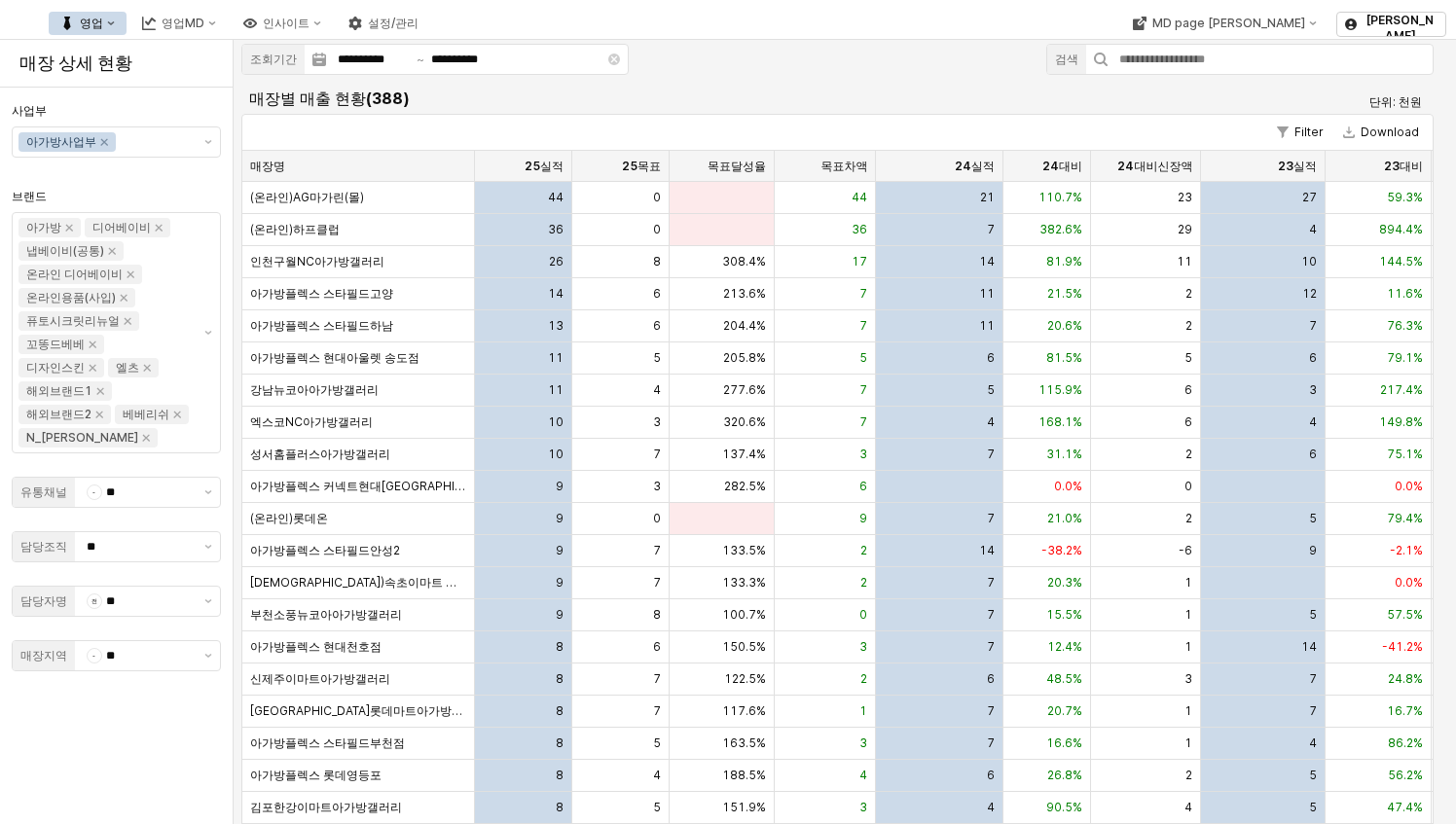 click on "영업" at bounding box center [91, 23] 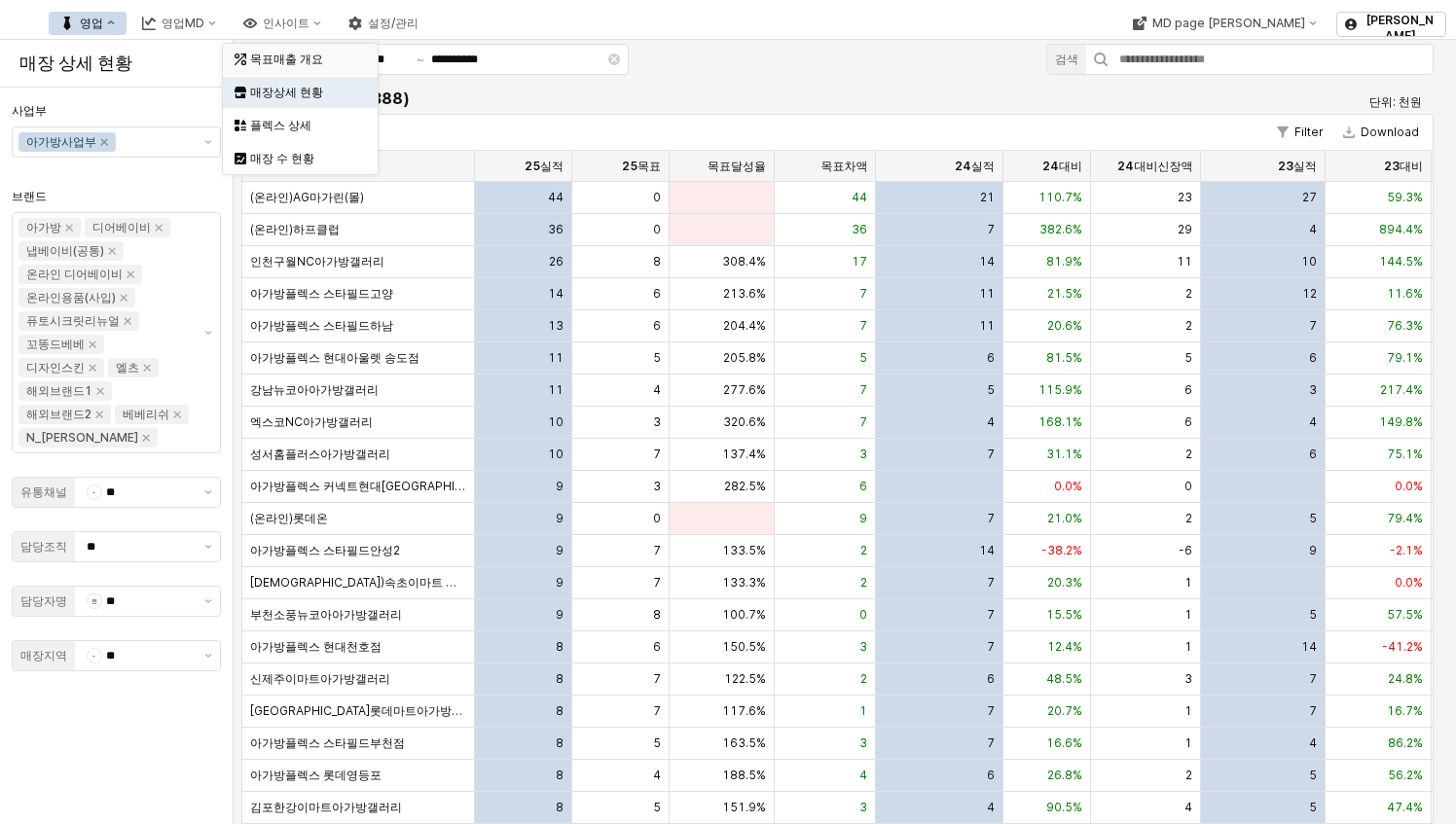 click on "목표매출 개요" at bounding box center [302, 59] 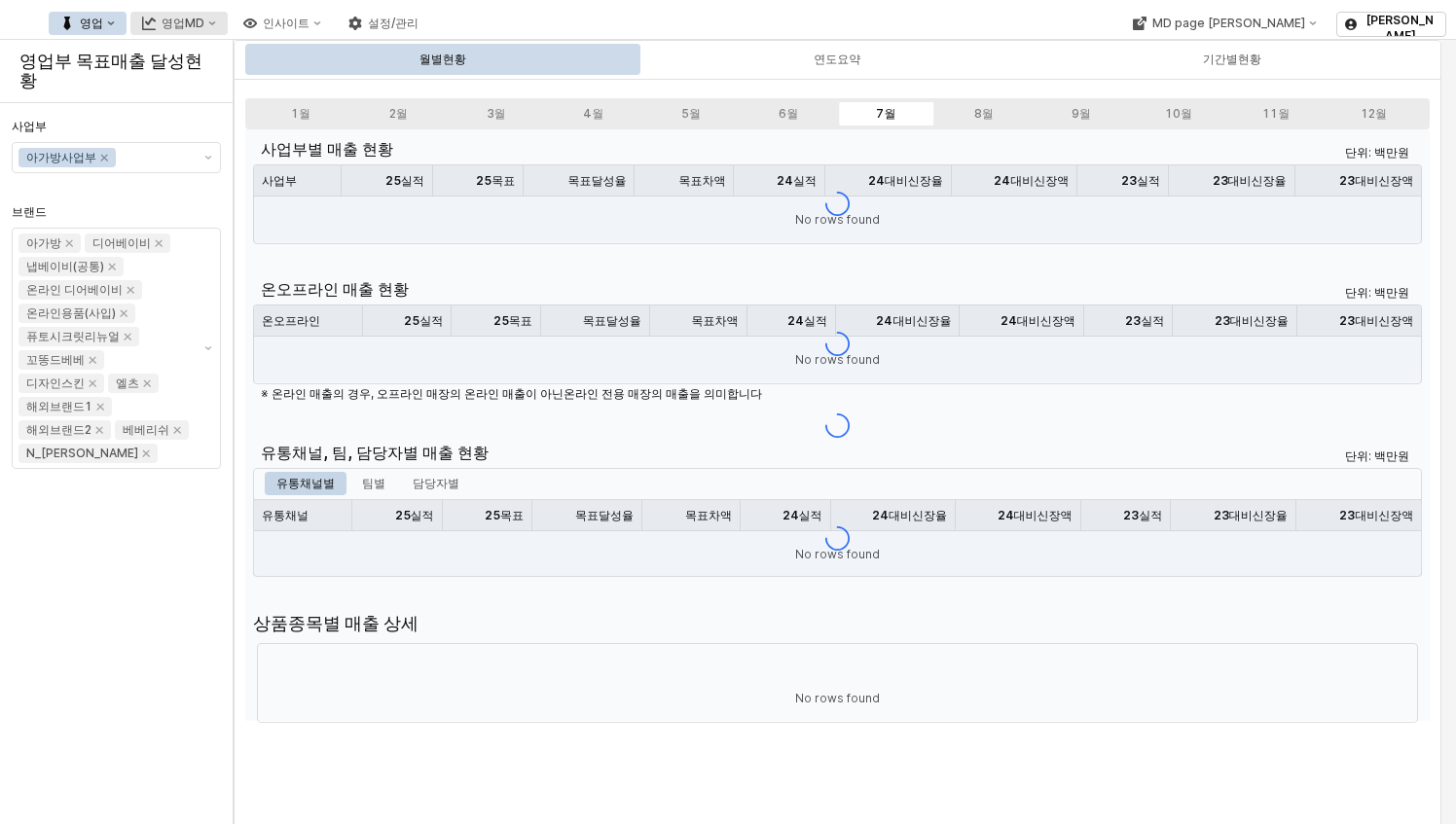 click on "영업MD" at bounding box center [179, 23] 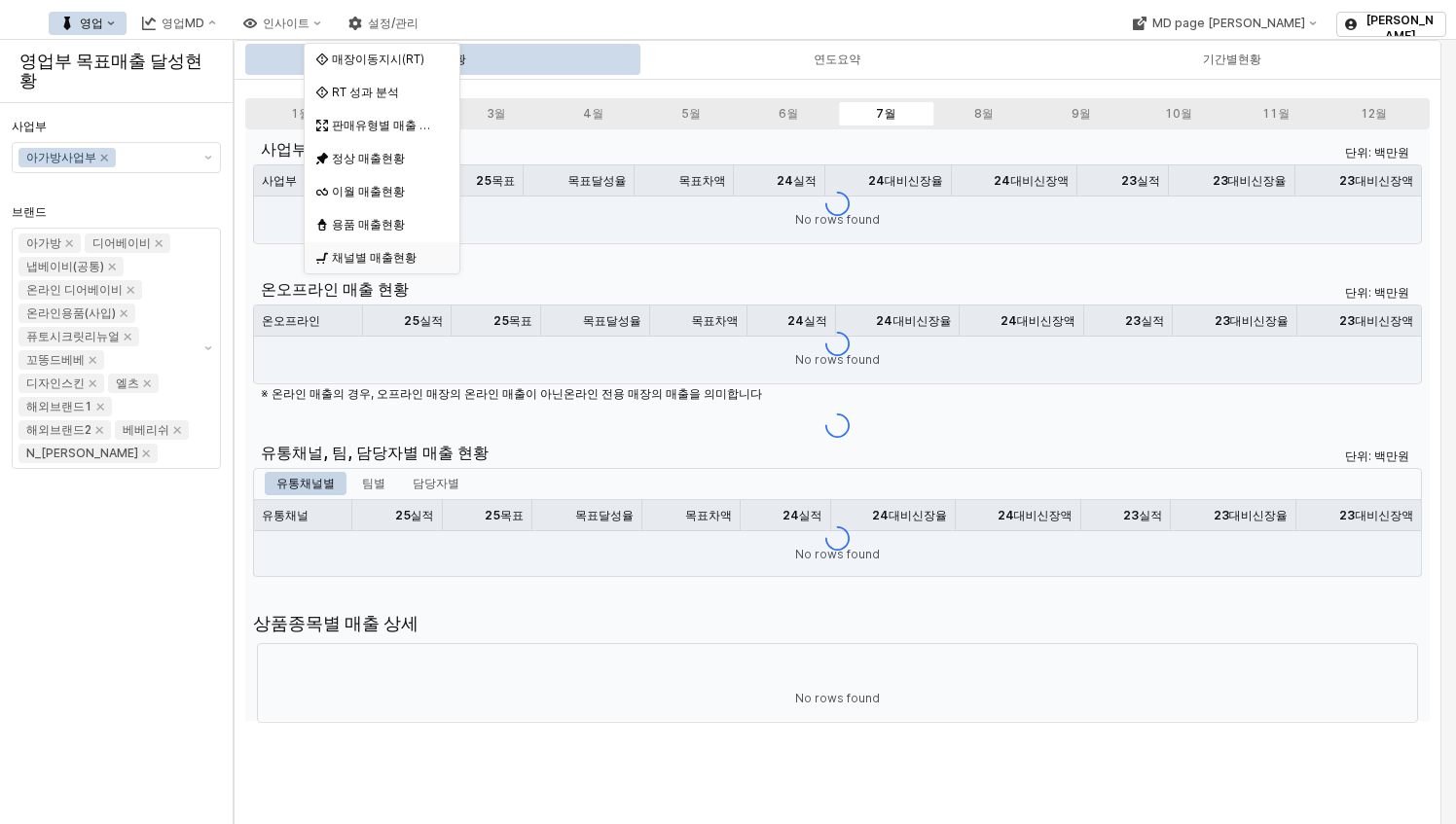 click on "채널별 매출현황" at bounding box center [383, 258] 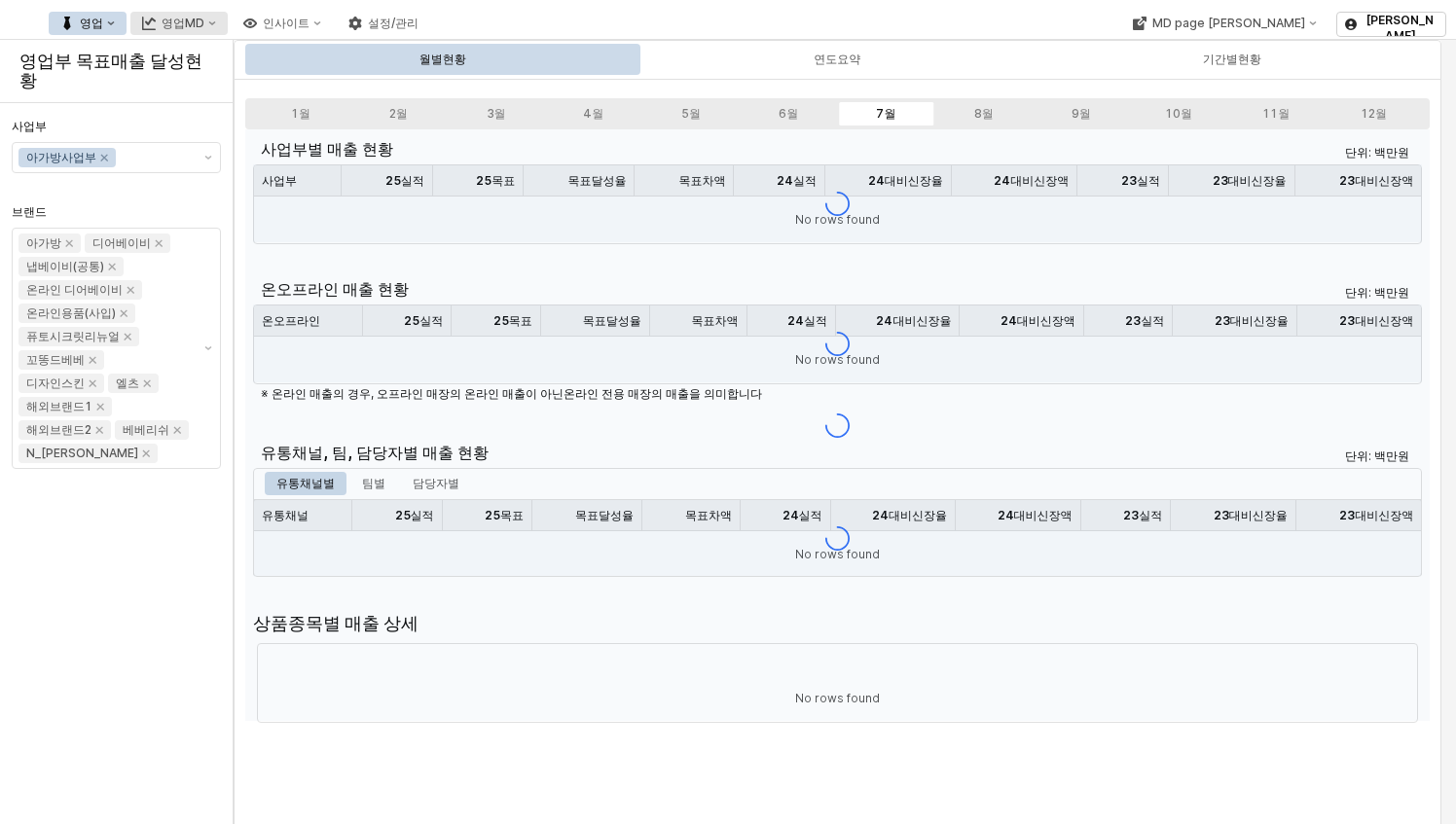 click on "영업MD" at bounding box center [183, 23] 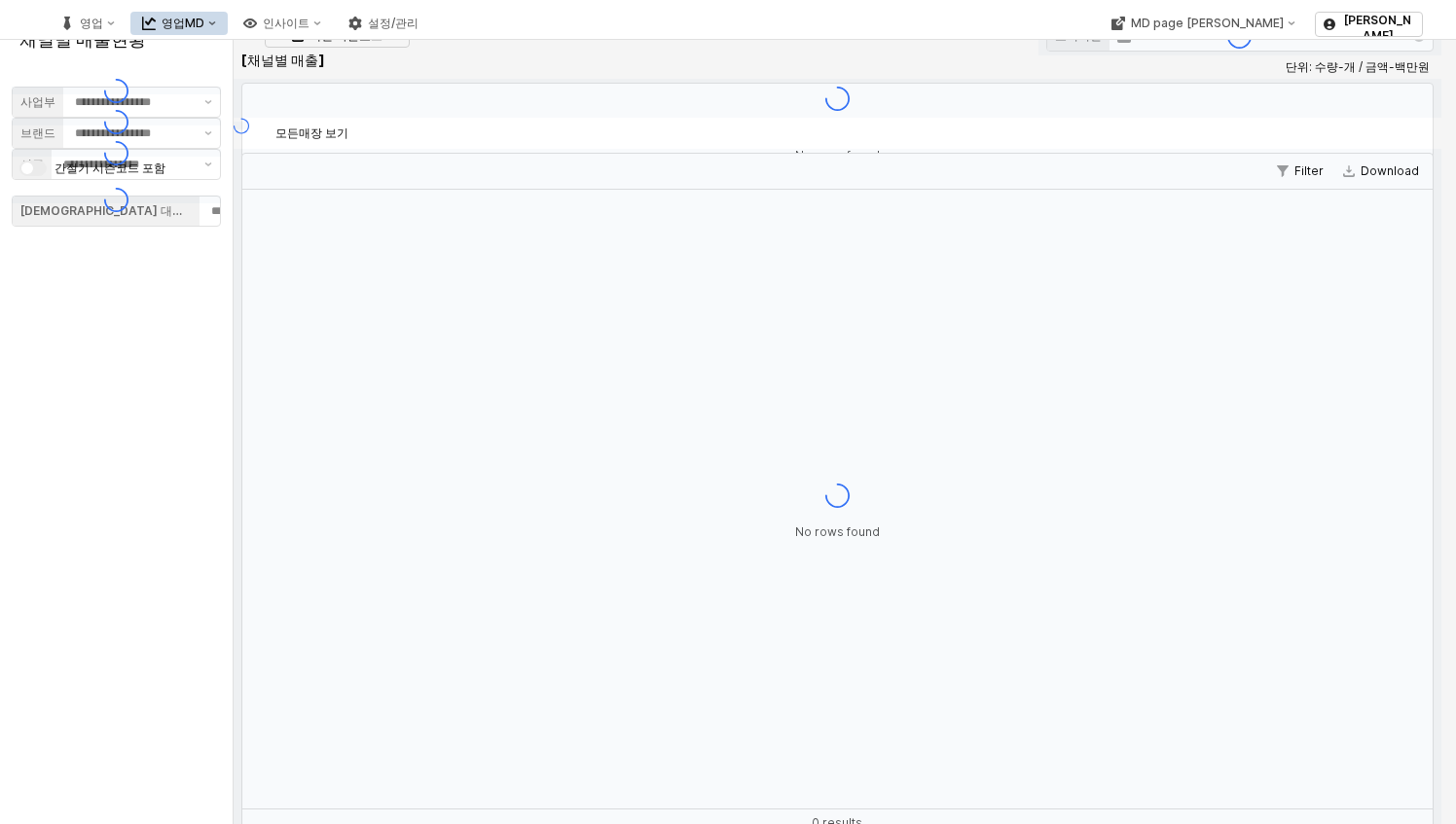 type on "******" 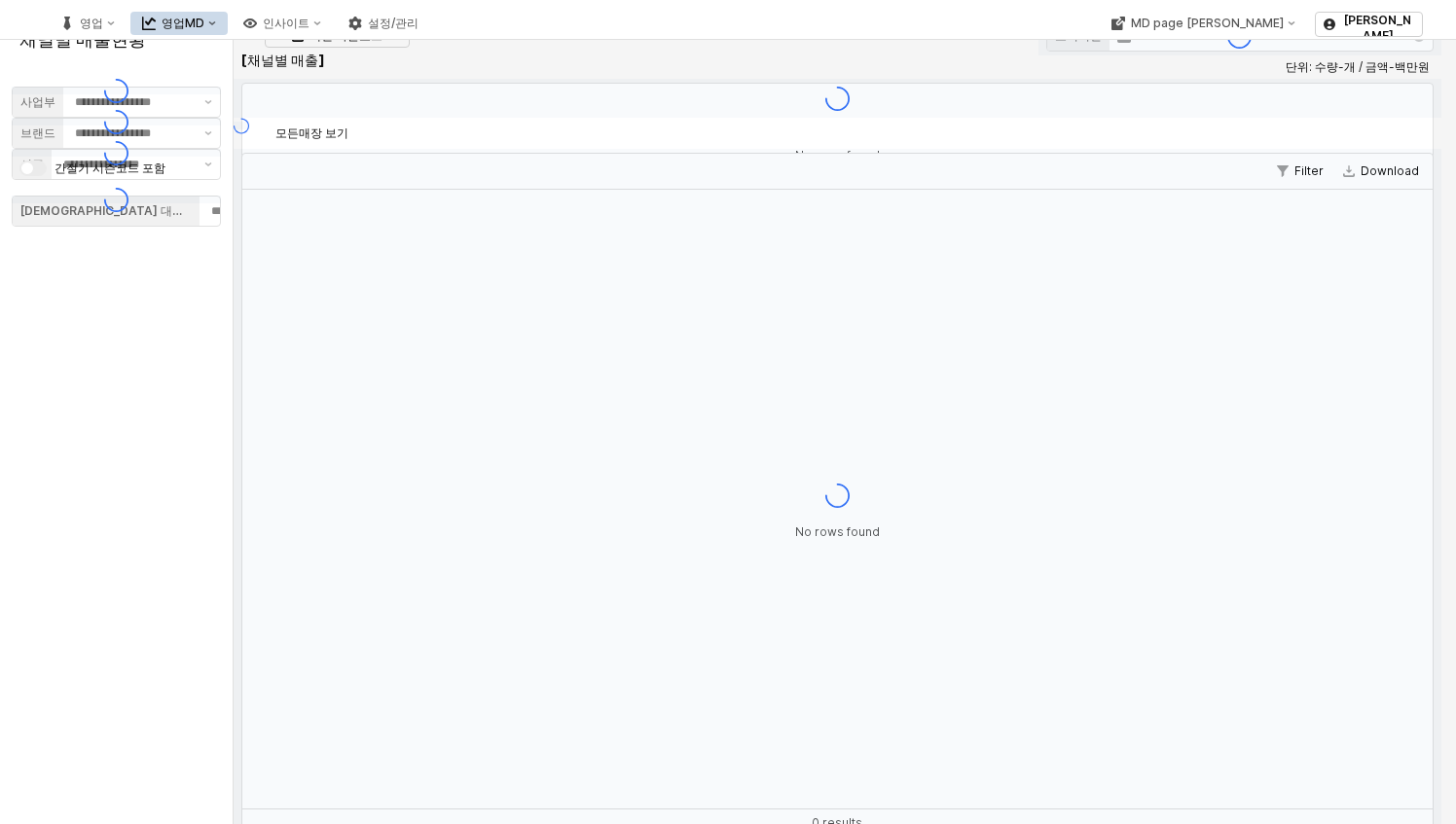 type on "***" 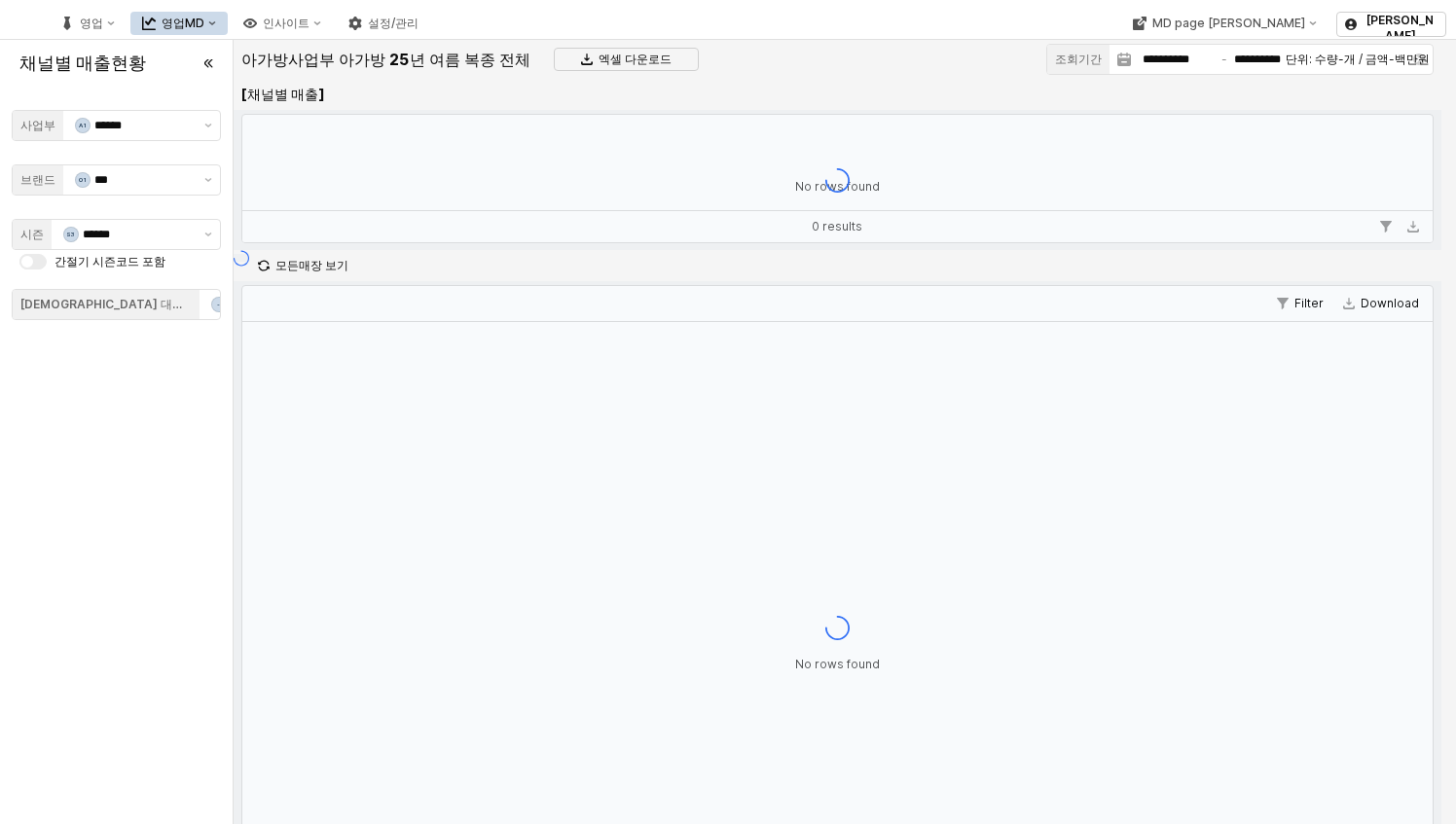type on "**********" 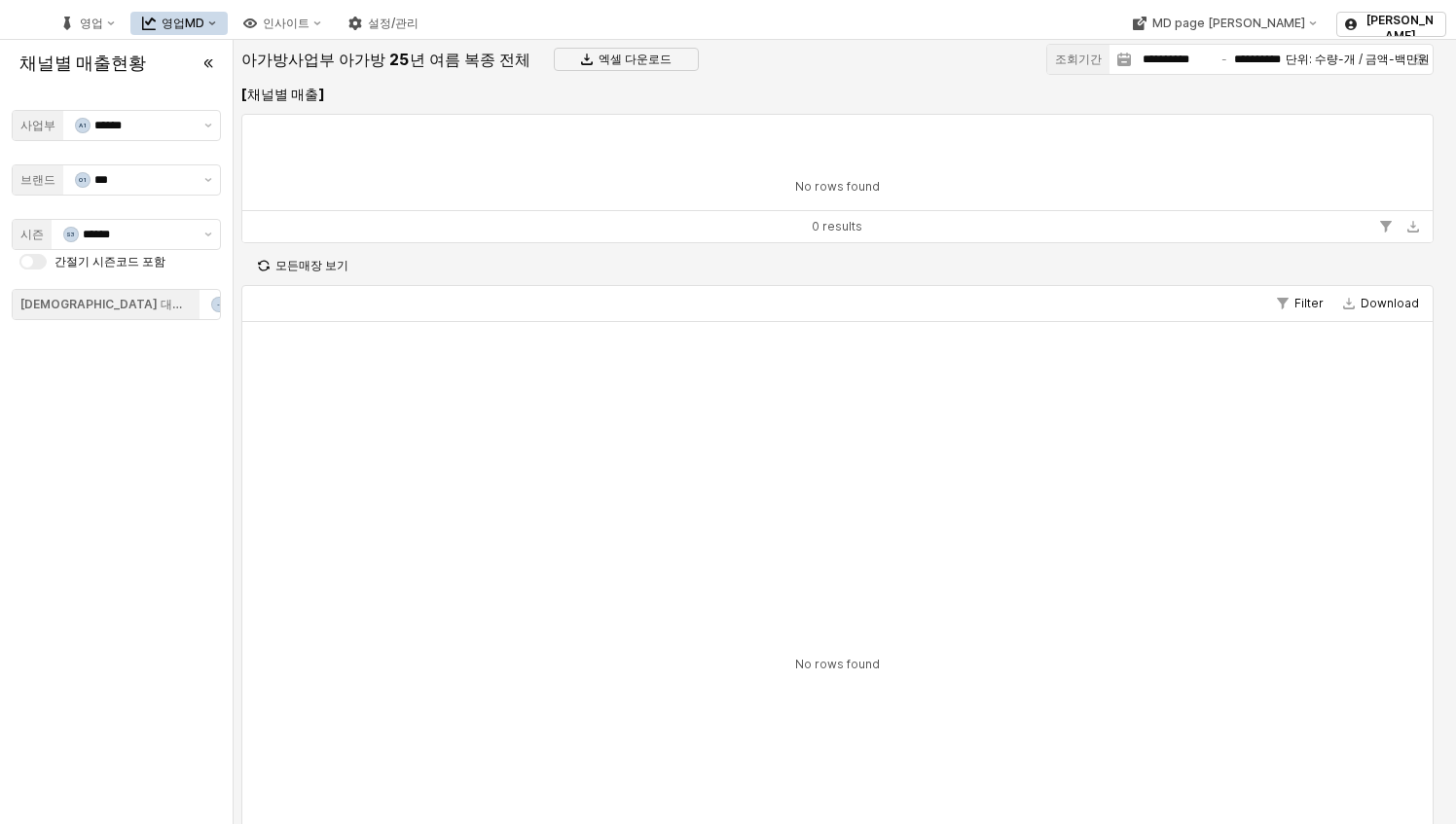 click on "영업MD" at bounding box center (183, 23) 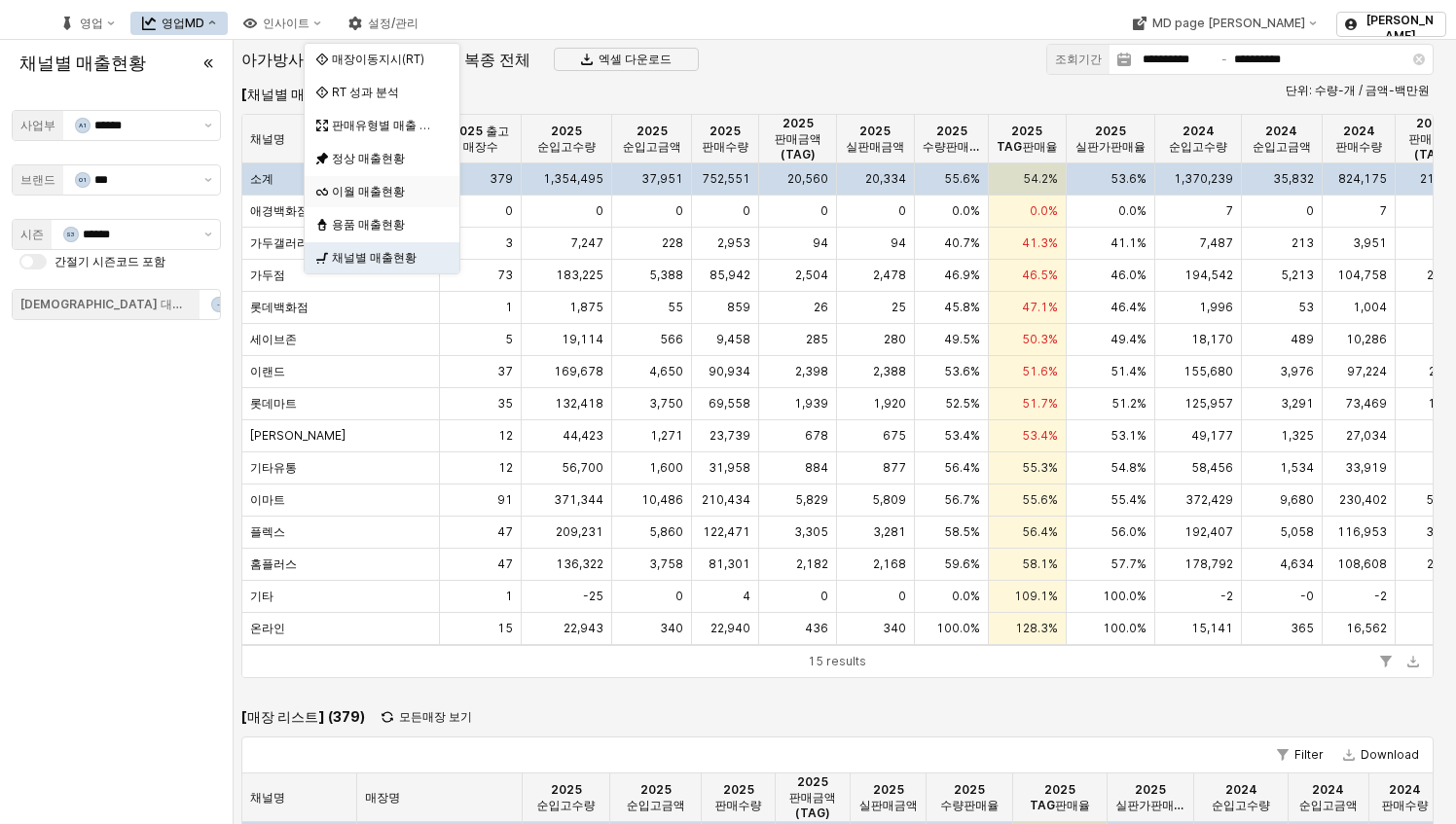 click on "이월 매출현황" at bounding box center [376, 192] 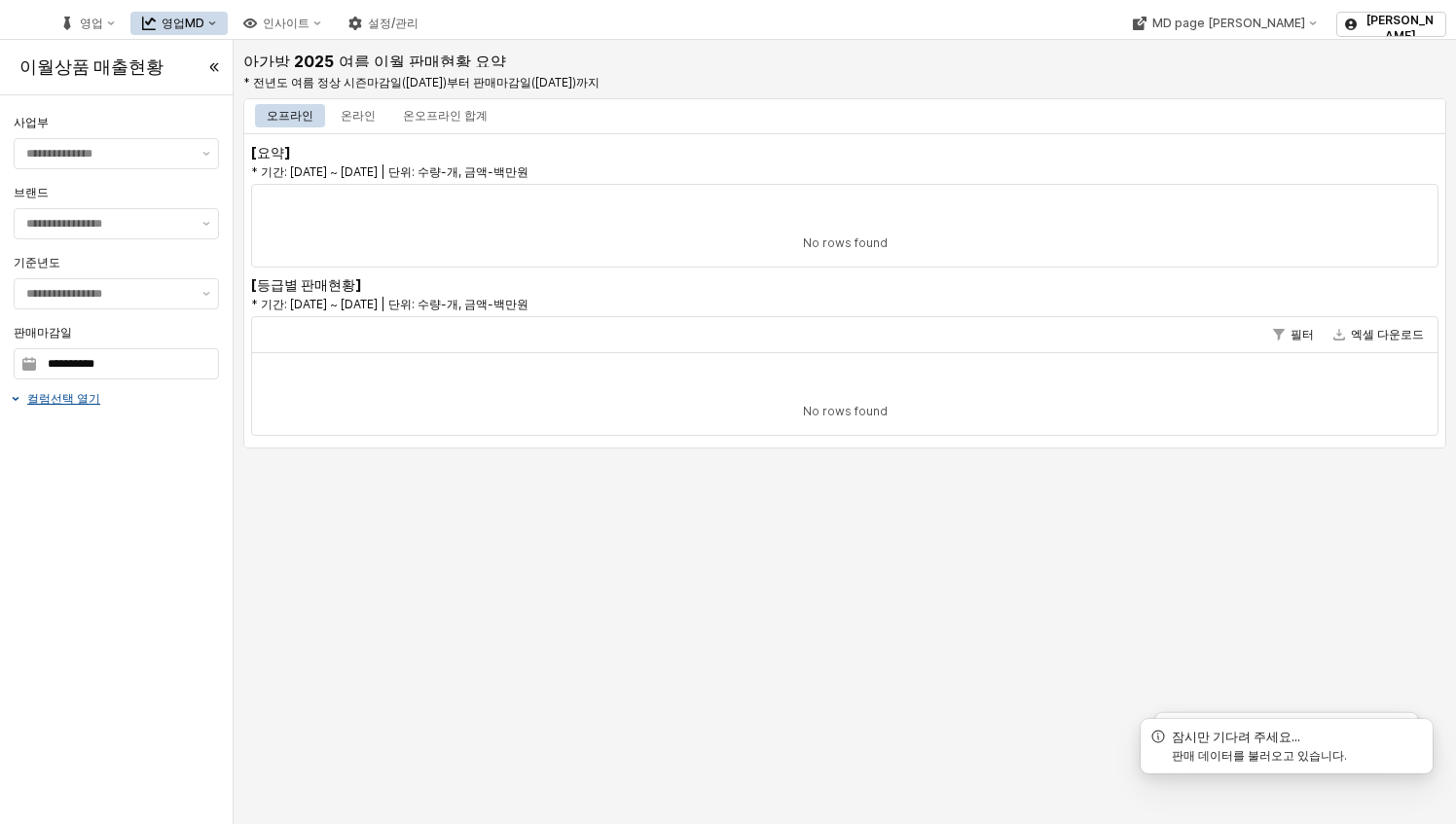 type on "******" 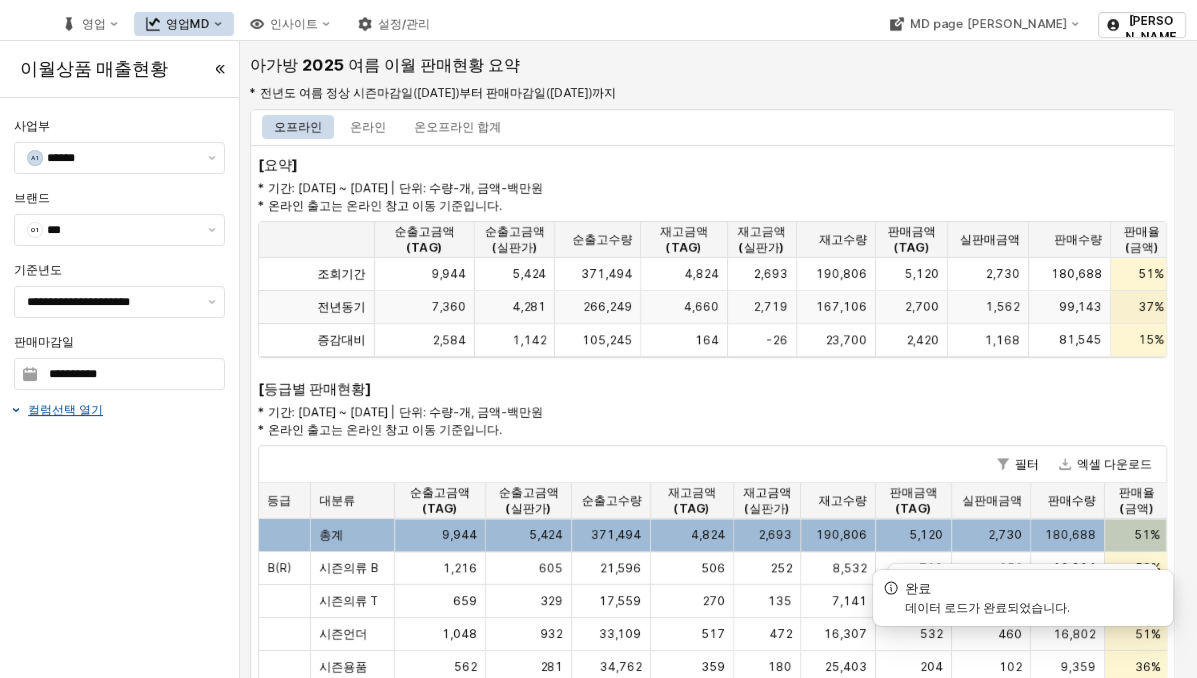 scroll, scrollTop: 0, scrollLeft: 127, axis: horizontal 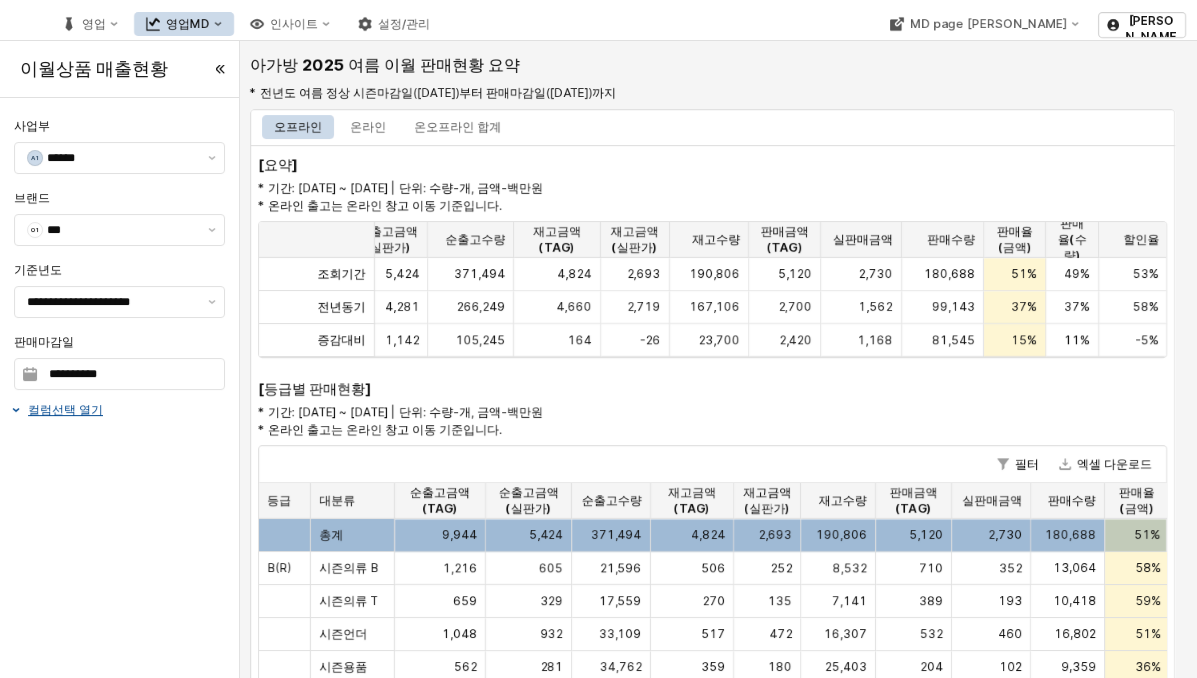 click on "영업MD" at bounding box center (184, 24) 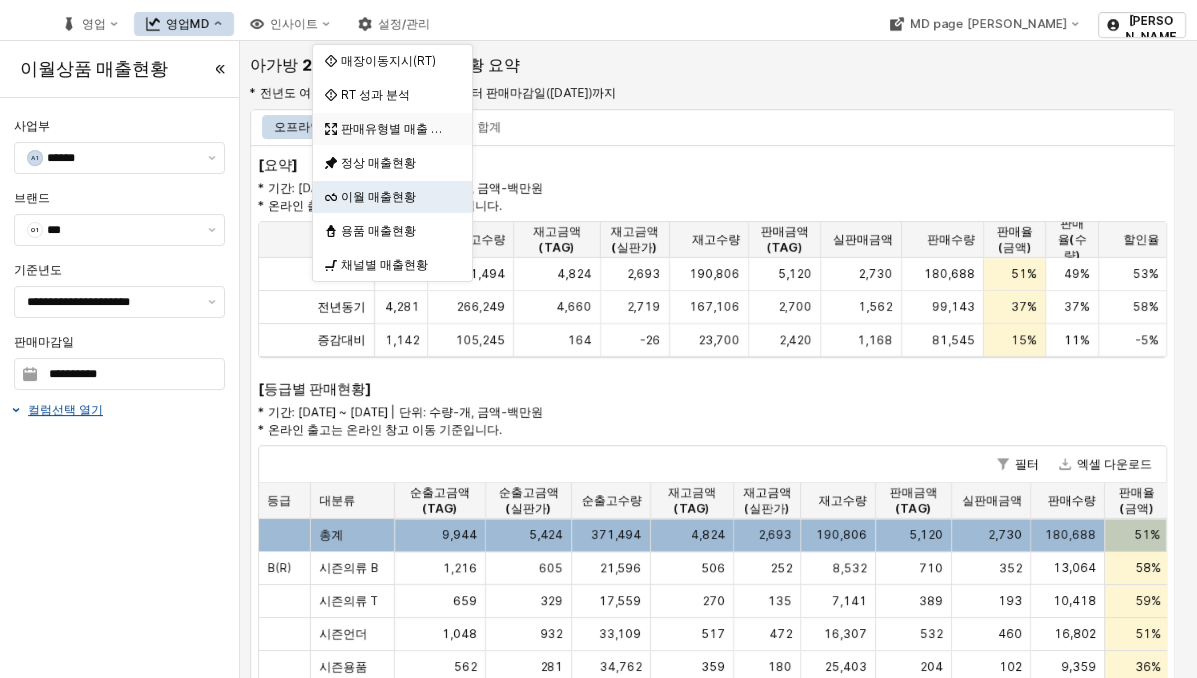 click on "판매유형별 매출 현황" at bounding box center [395, 129] 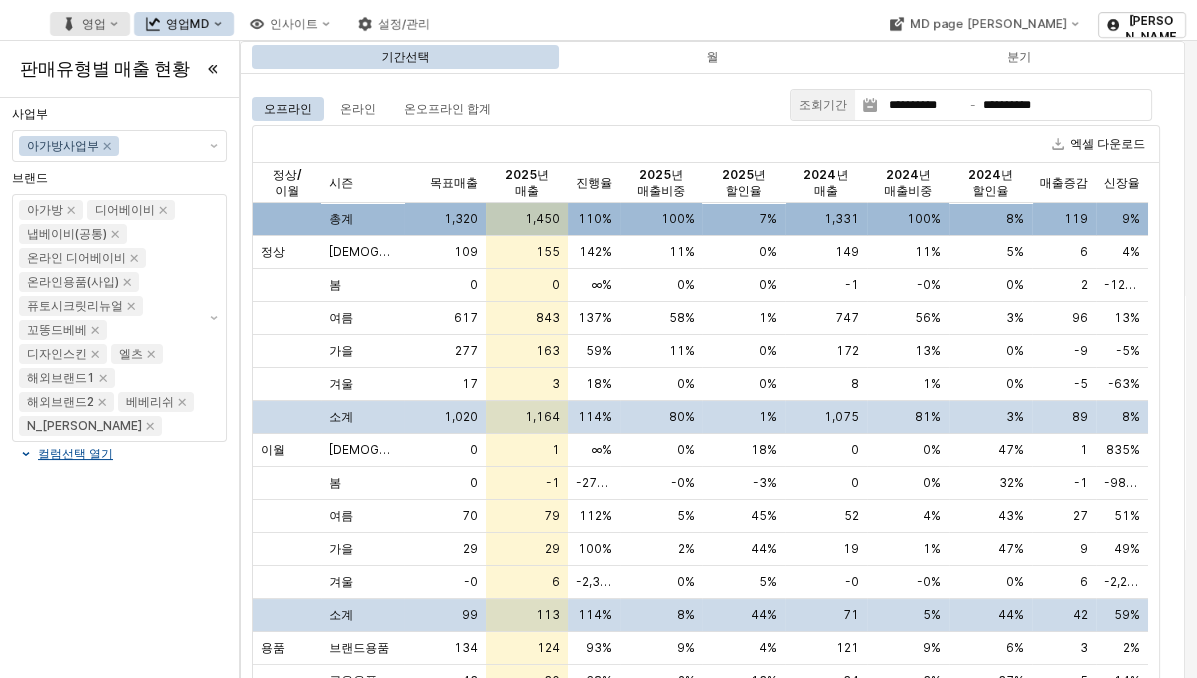 click on "영업" at bounding box center (94, 24) 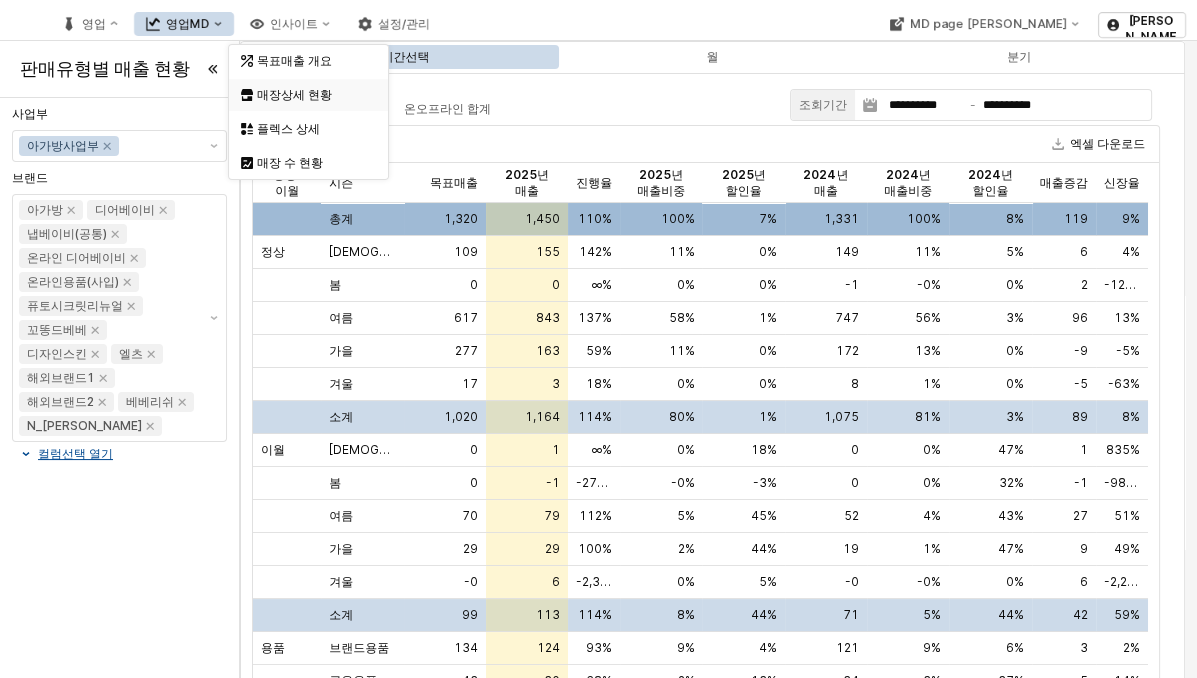 click on "매장상세 현황" at bounding box center (310, 95) 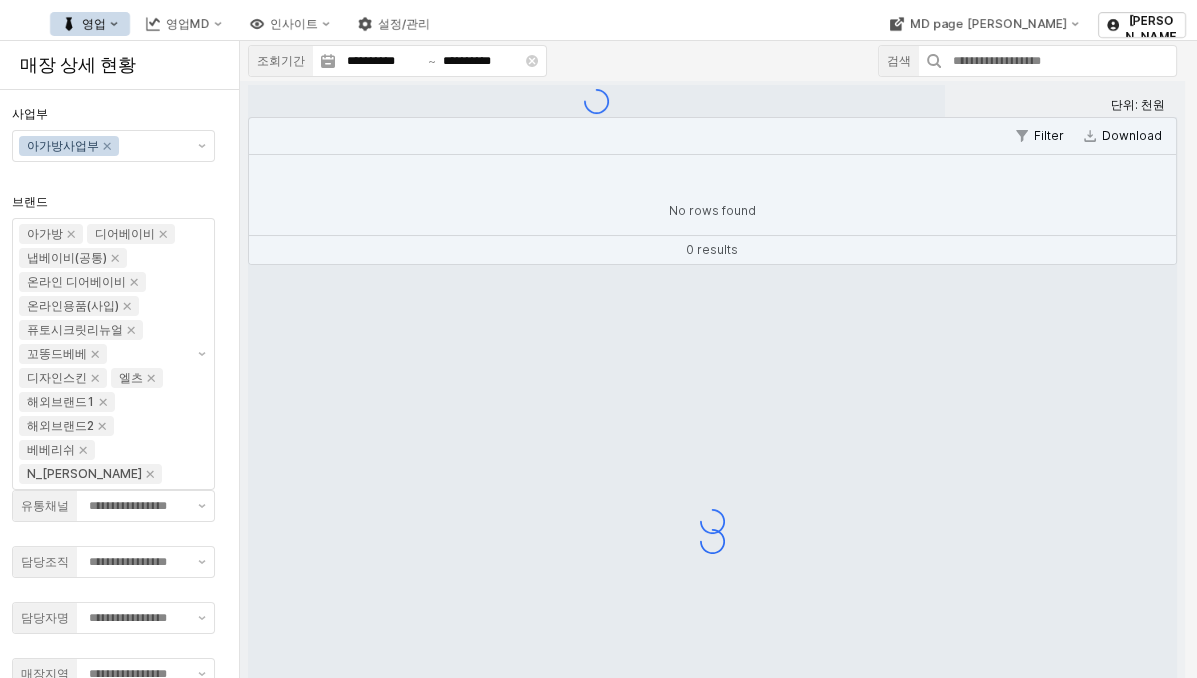type on "**" 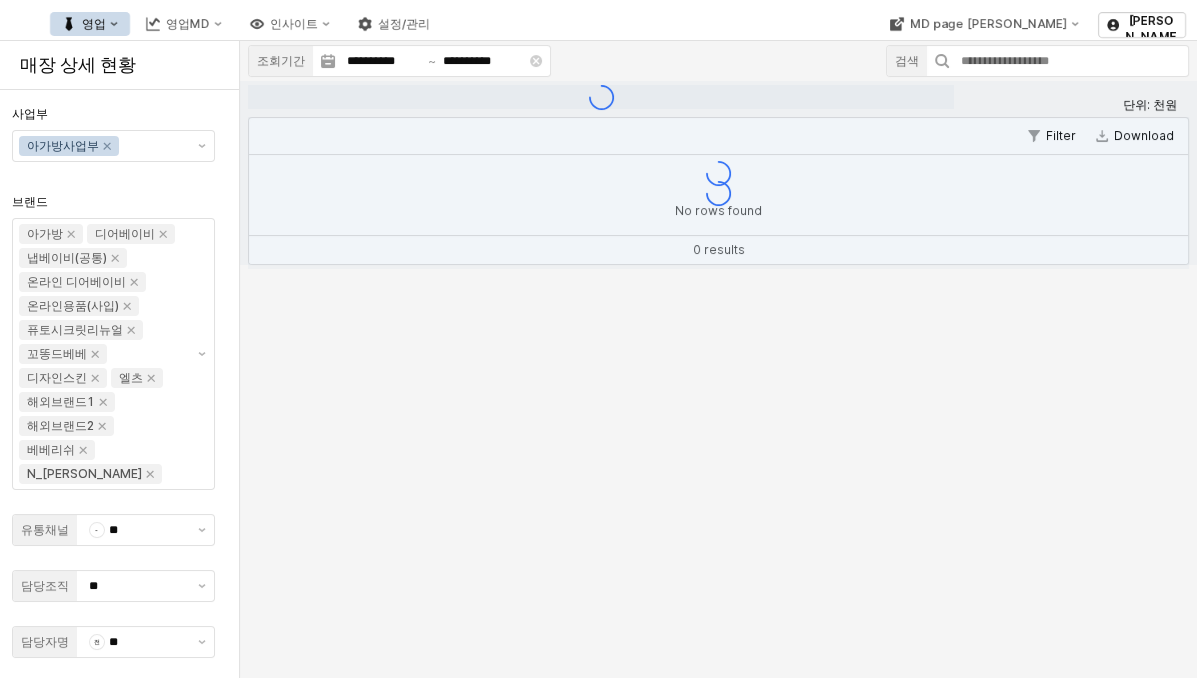 click on "영업" at bounding box center (94, 24) 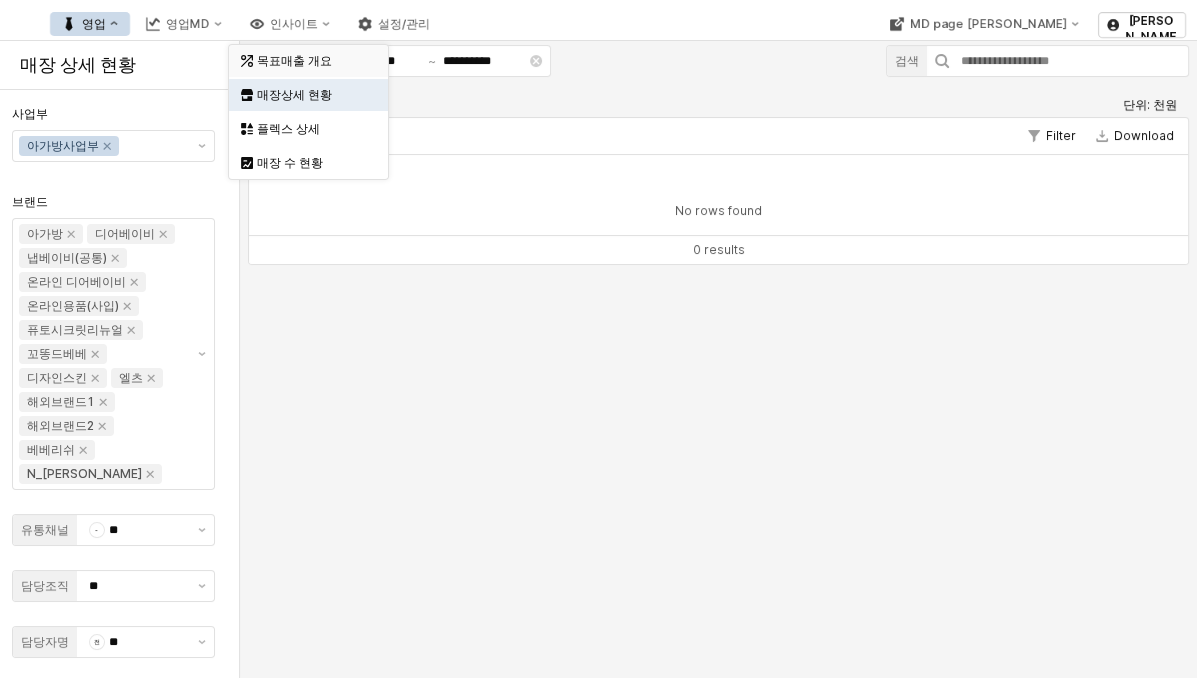 click on "목표매출 개요" at bounding box center [310, 61] 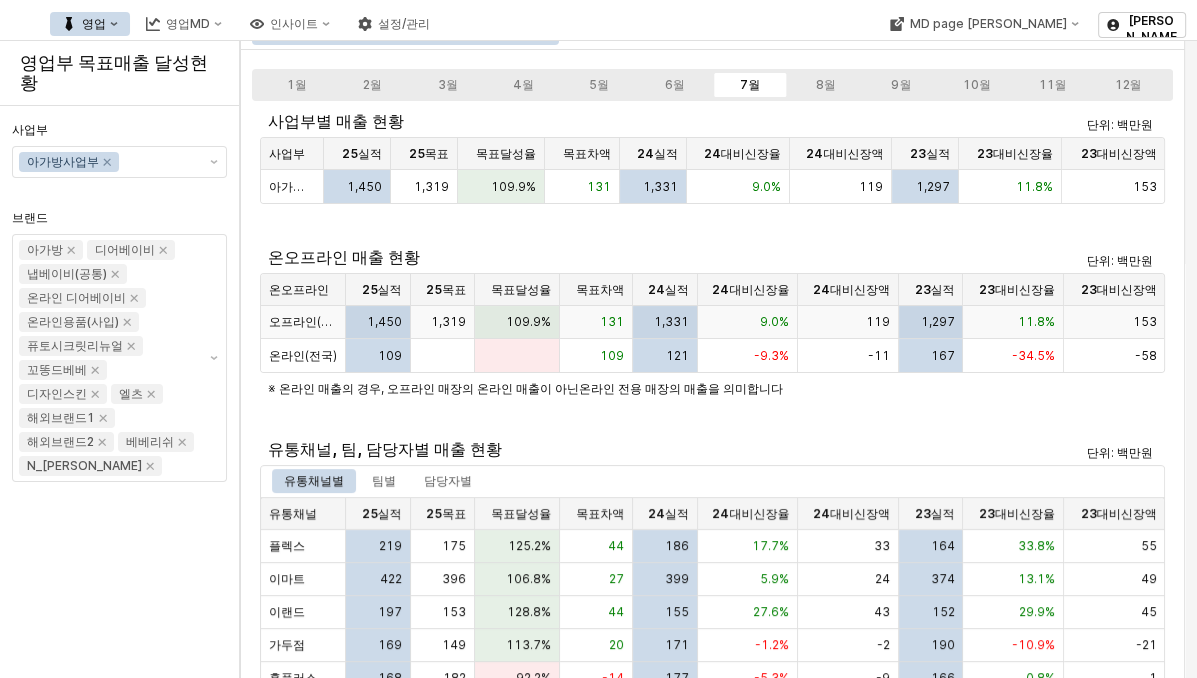 scroll, scrollTop: 0, scrollLeft: 0, axis: both 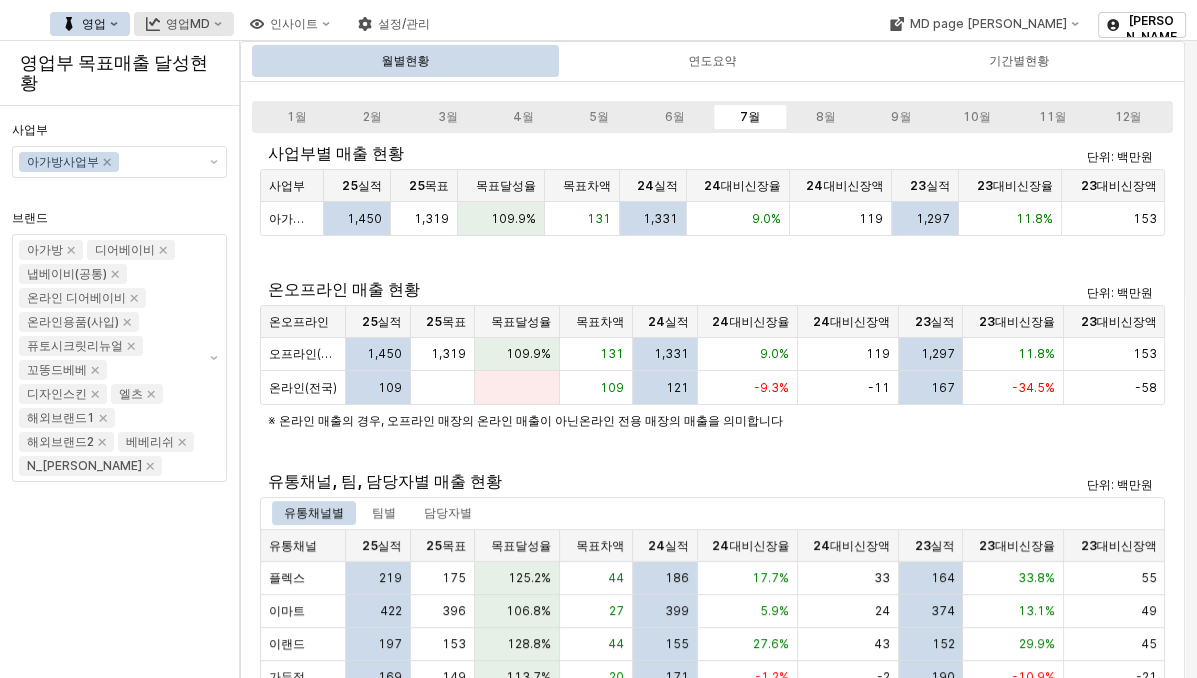 click on "영업MD" at bounding box center [188, 24] 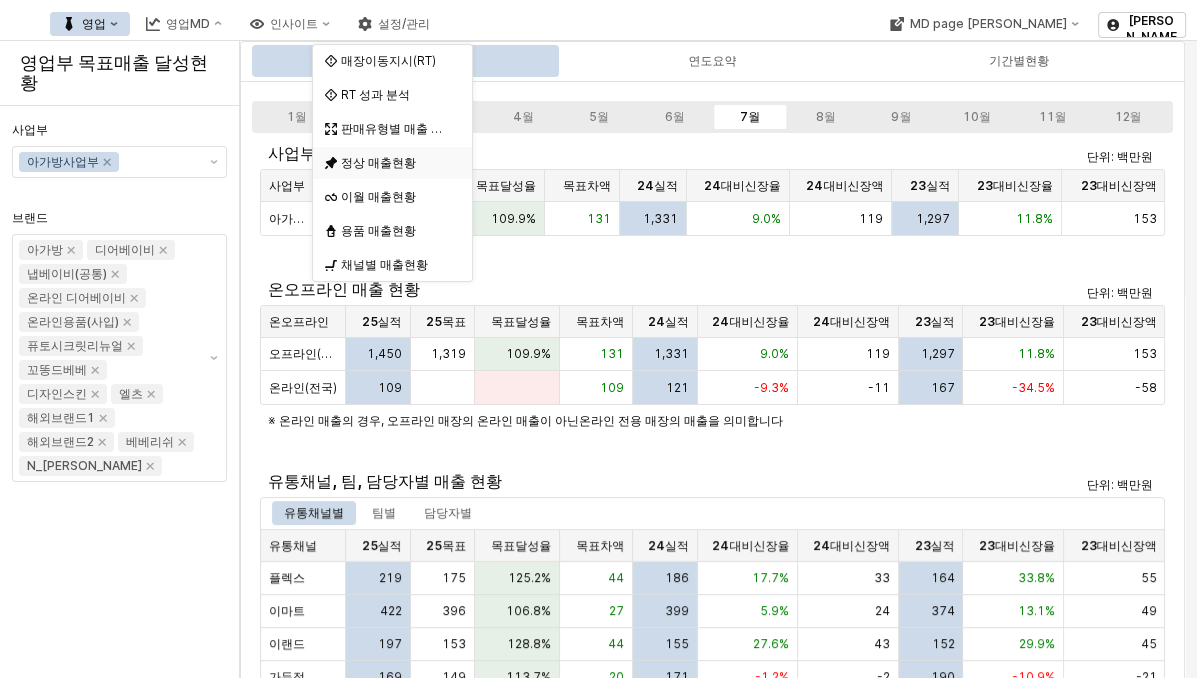 click on "정상 매출현황" at bounding box center (394, 163) 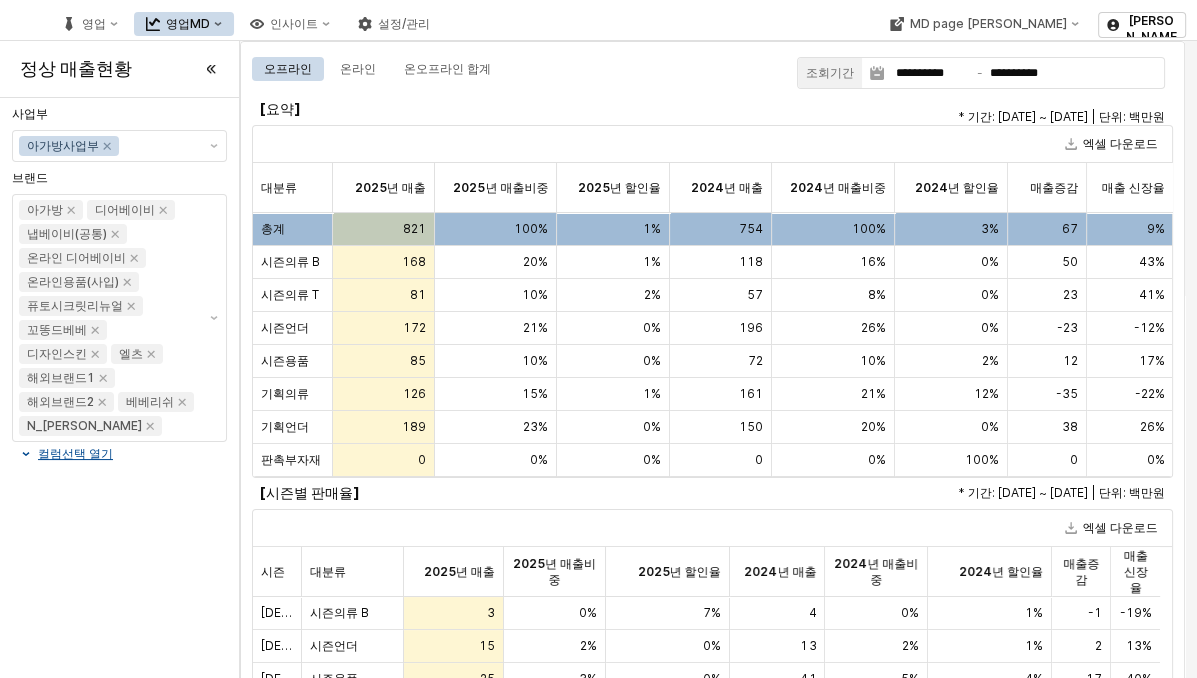 click on "영업MD" at bounding box center (188, 24) 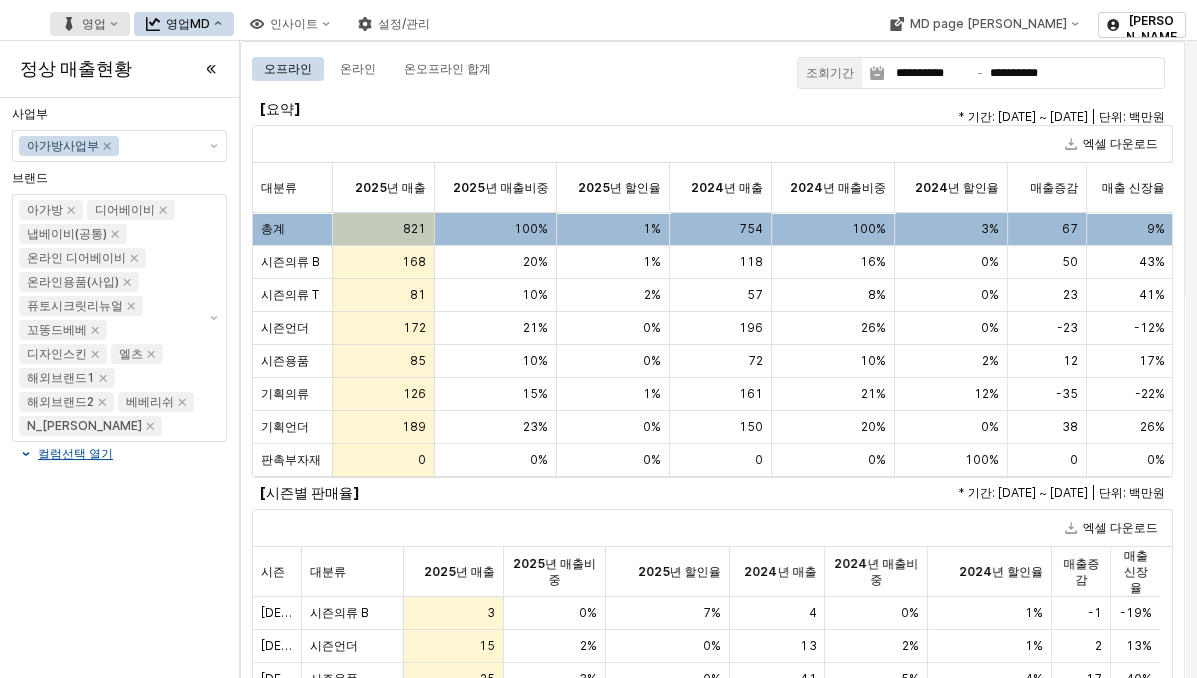 click 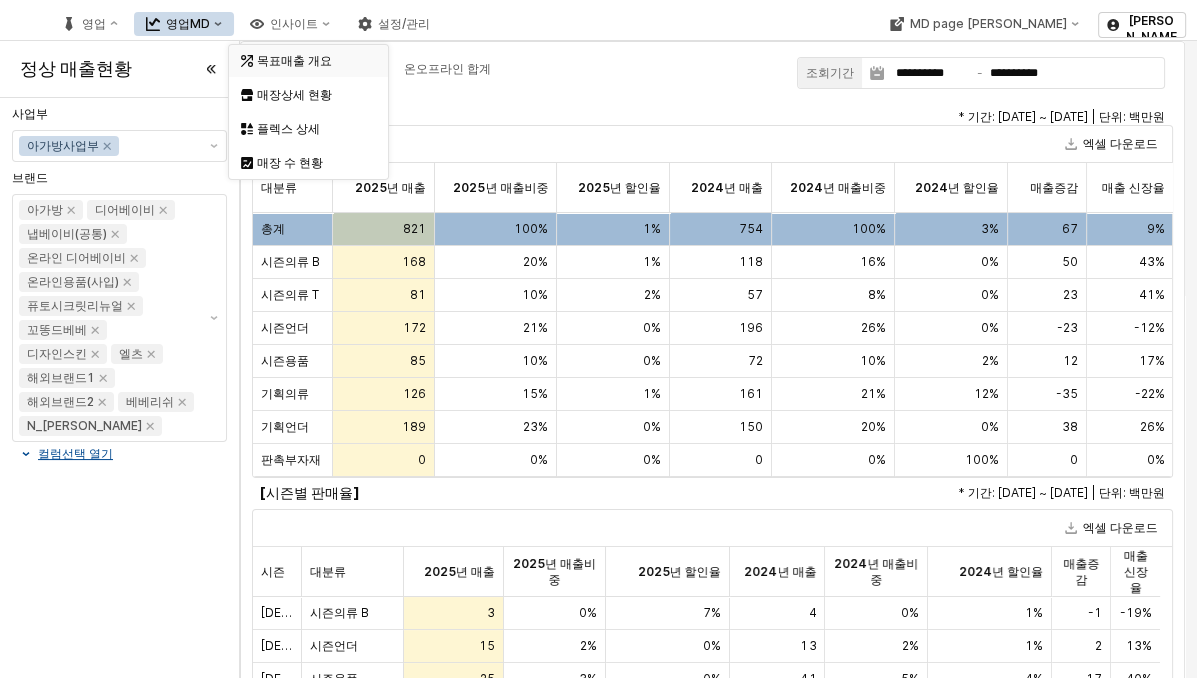 click on "목표매출 개요" at bounding box center [310, 61] 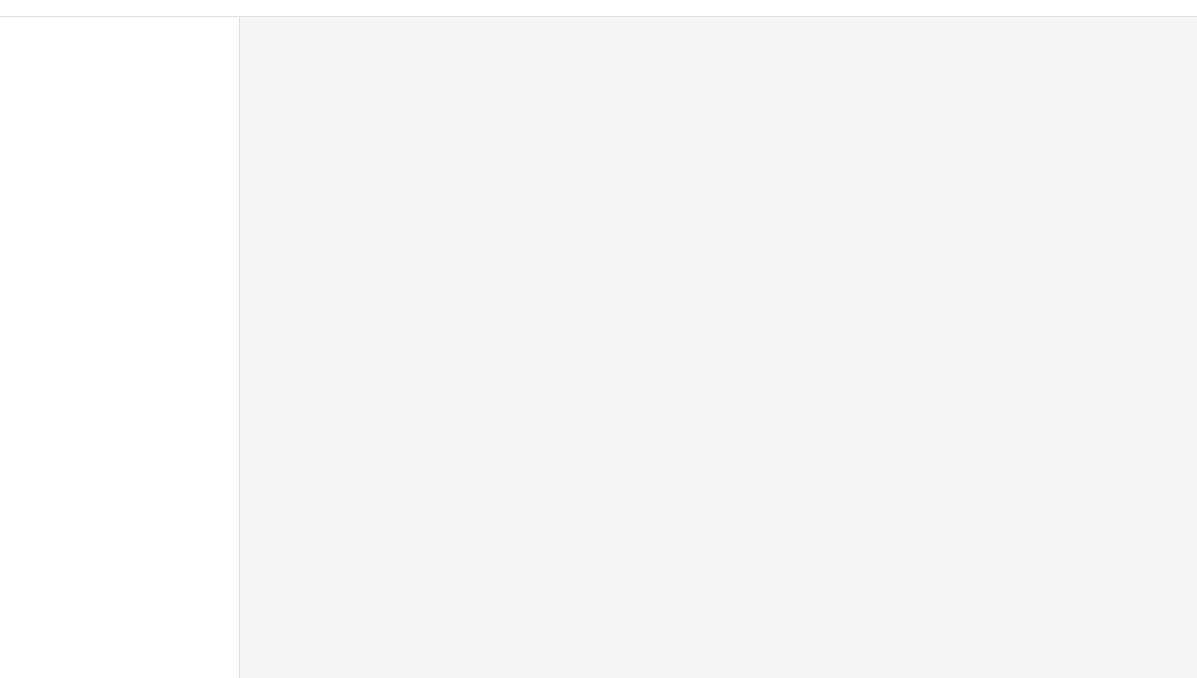 scroll, scrollTop: 0, scrollLeft: 0, axis: both 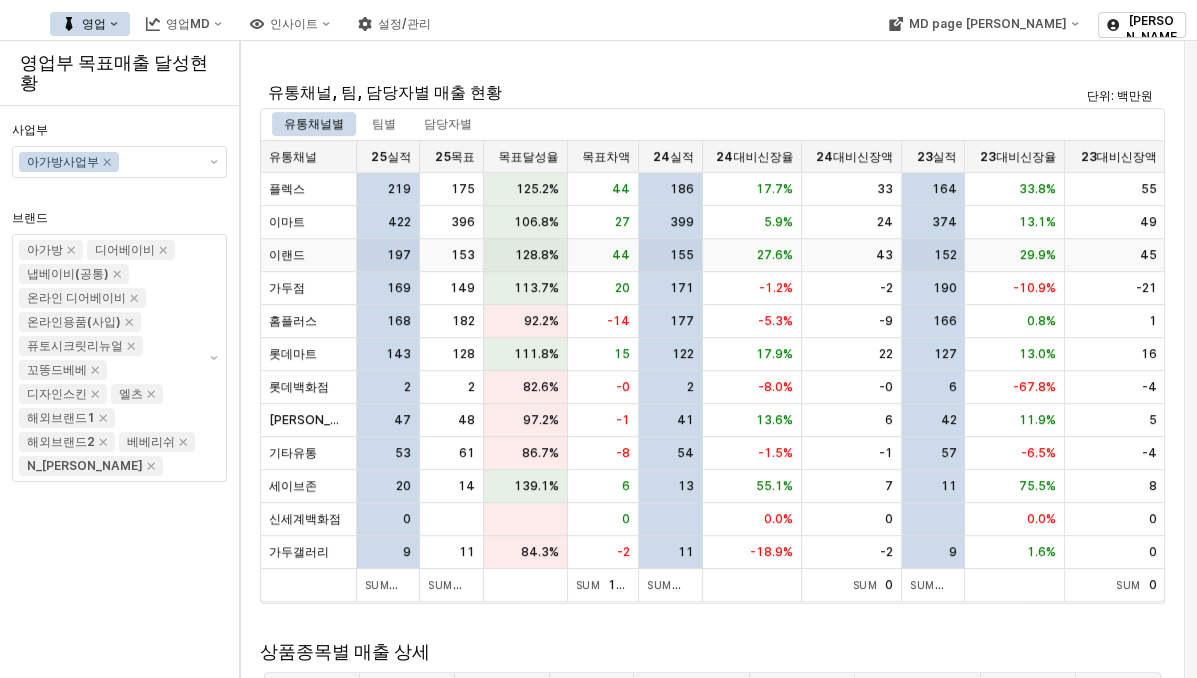 click on "197" at bounding box center [389, 255] 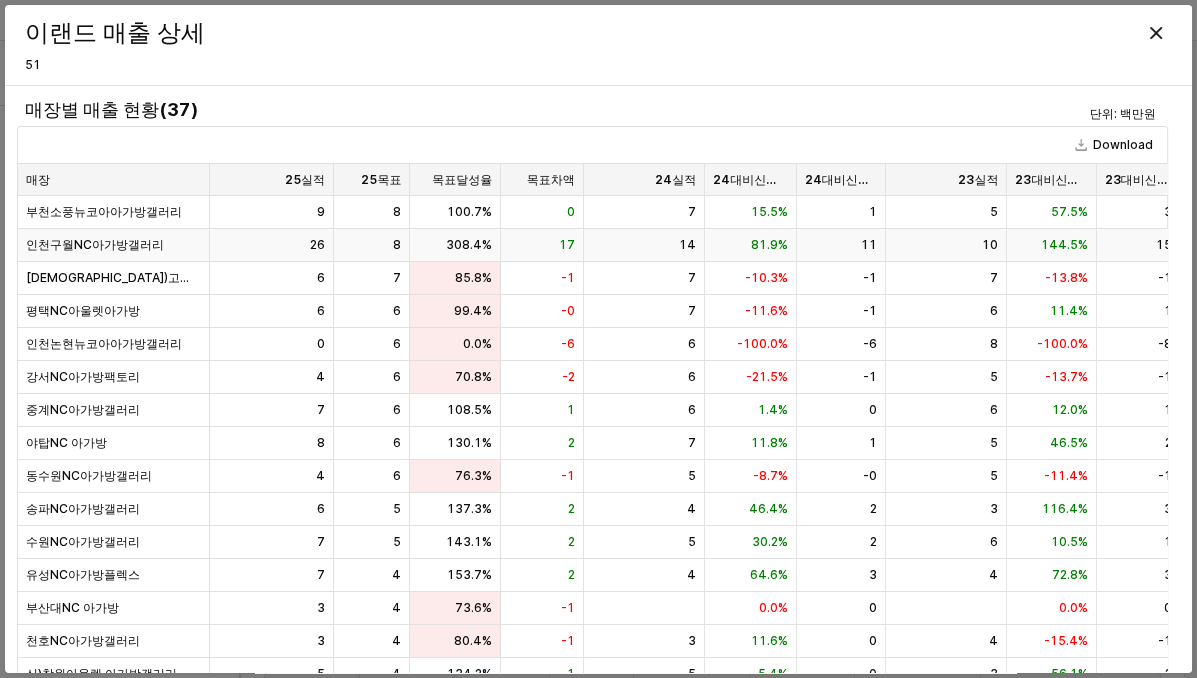 click on "8" at bounding box center [372, 245] 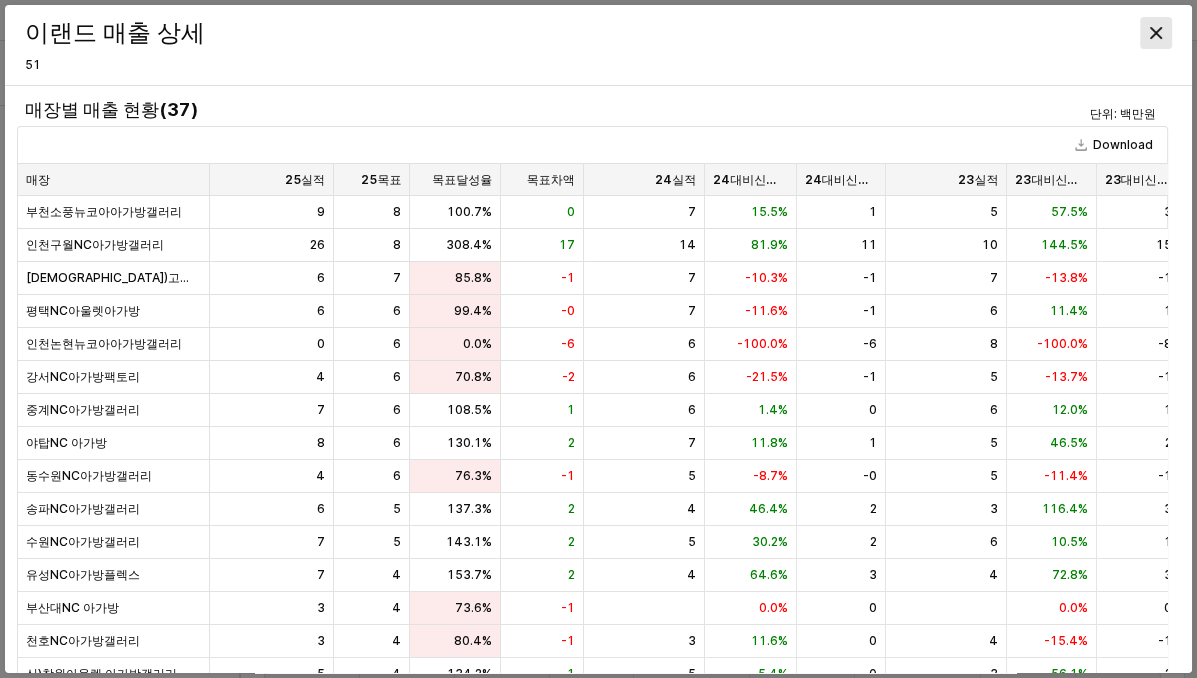 click 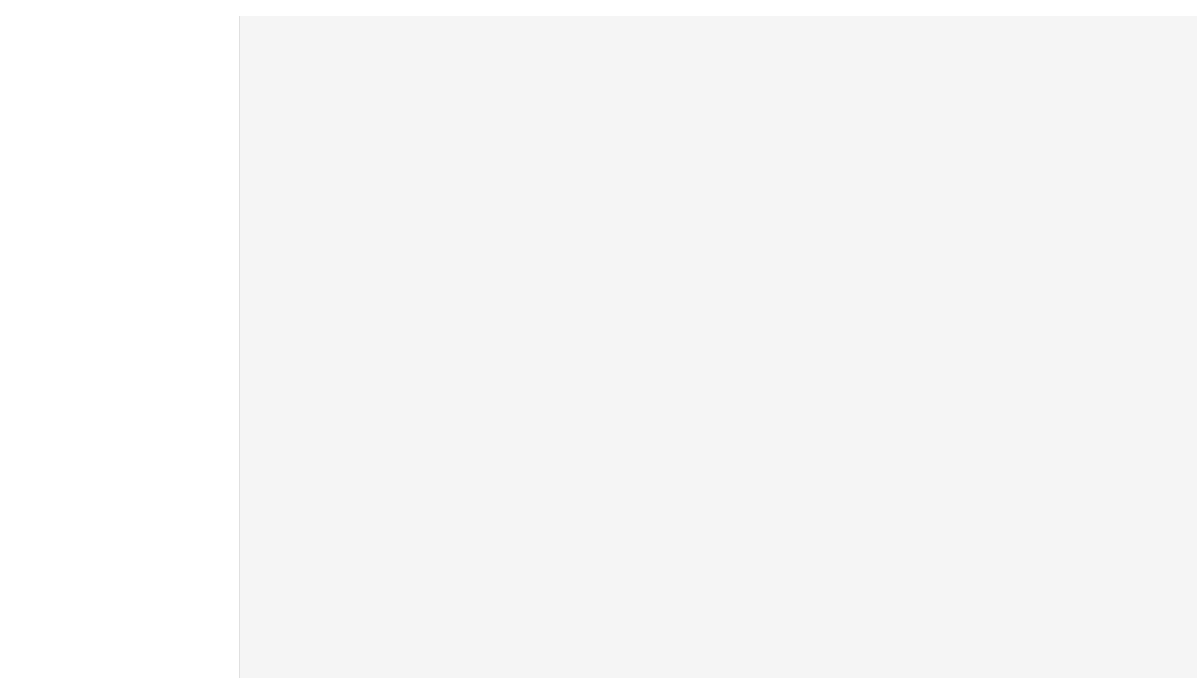 scroll, scrollTop: 0, scrollLeft: 0, axis: both 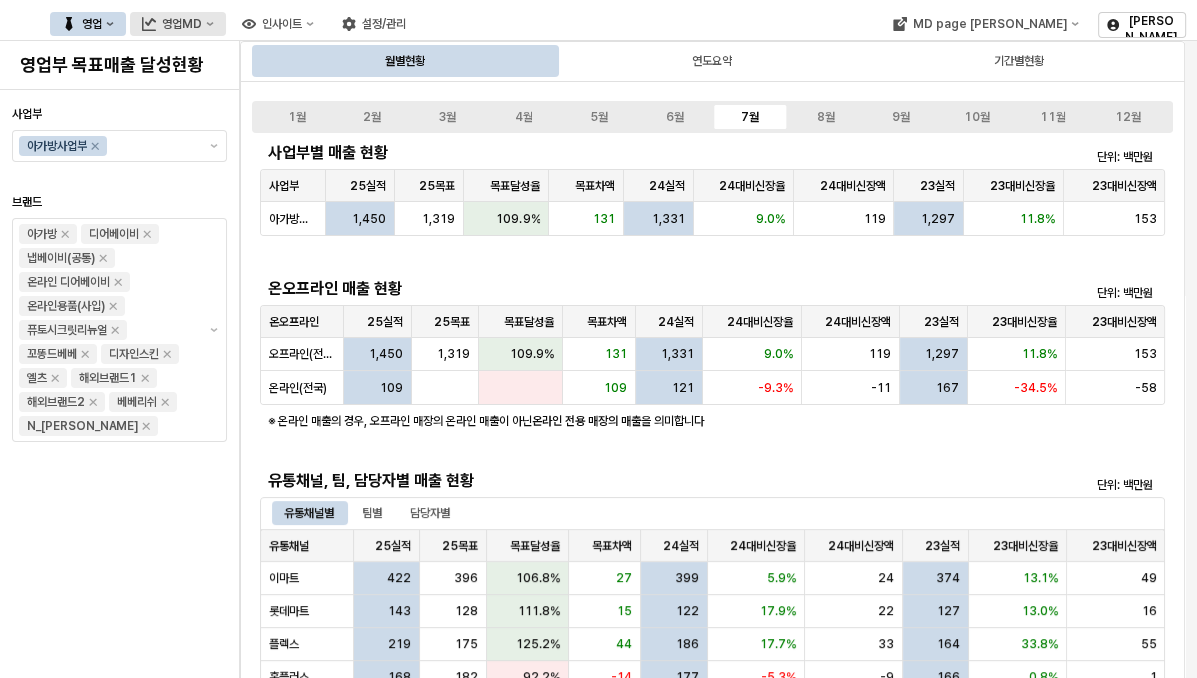 click on "영업MD" at bounding box center (178, 24) 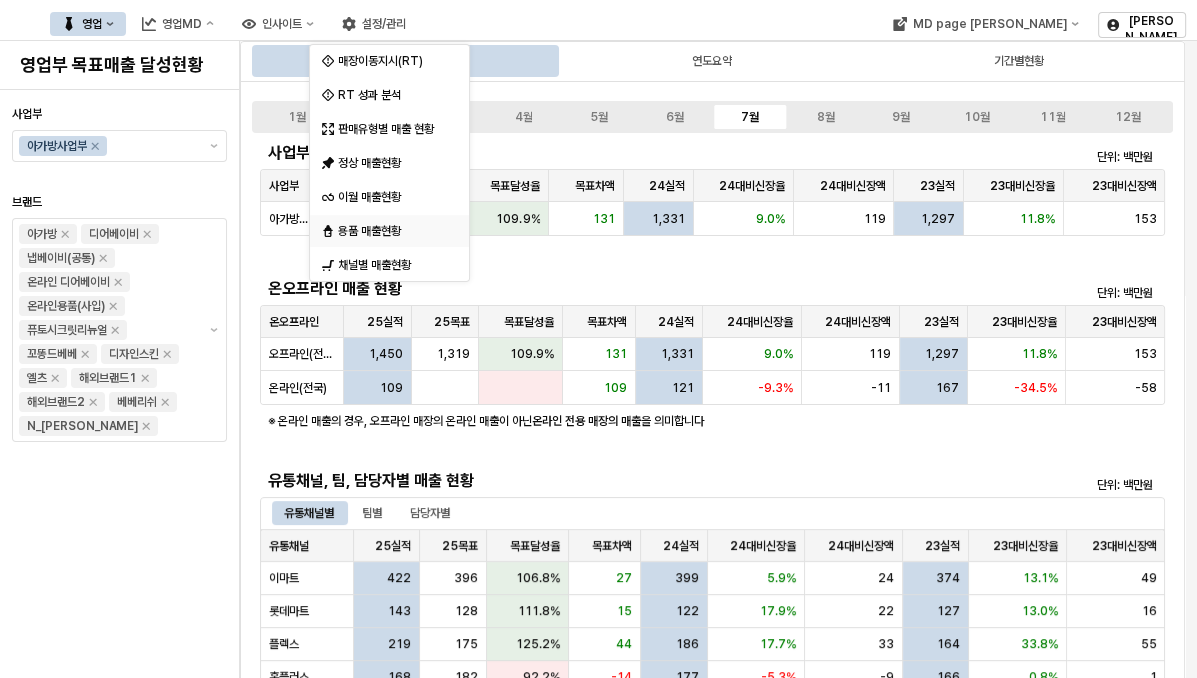 click on "용품 매출현황" at bounding box center (391, 231) 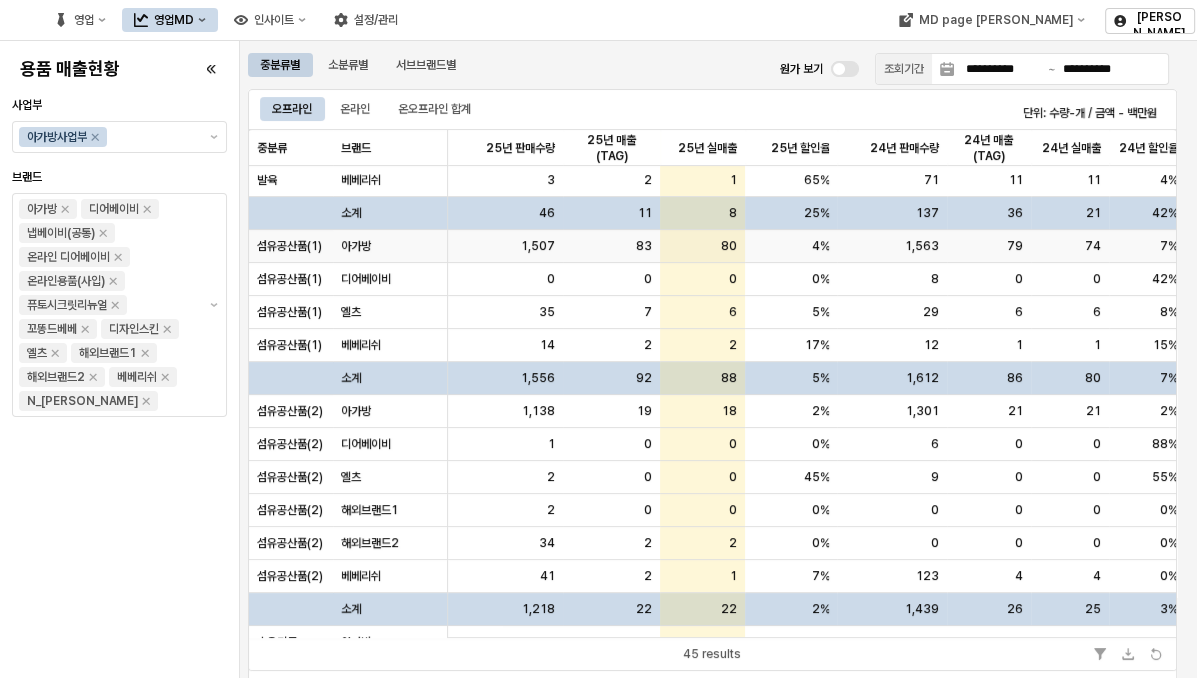 scroll, scrollTop: 234, scrollLeft: 0, axis: vertical 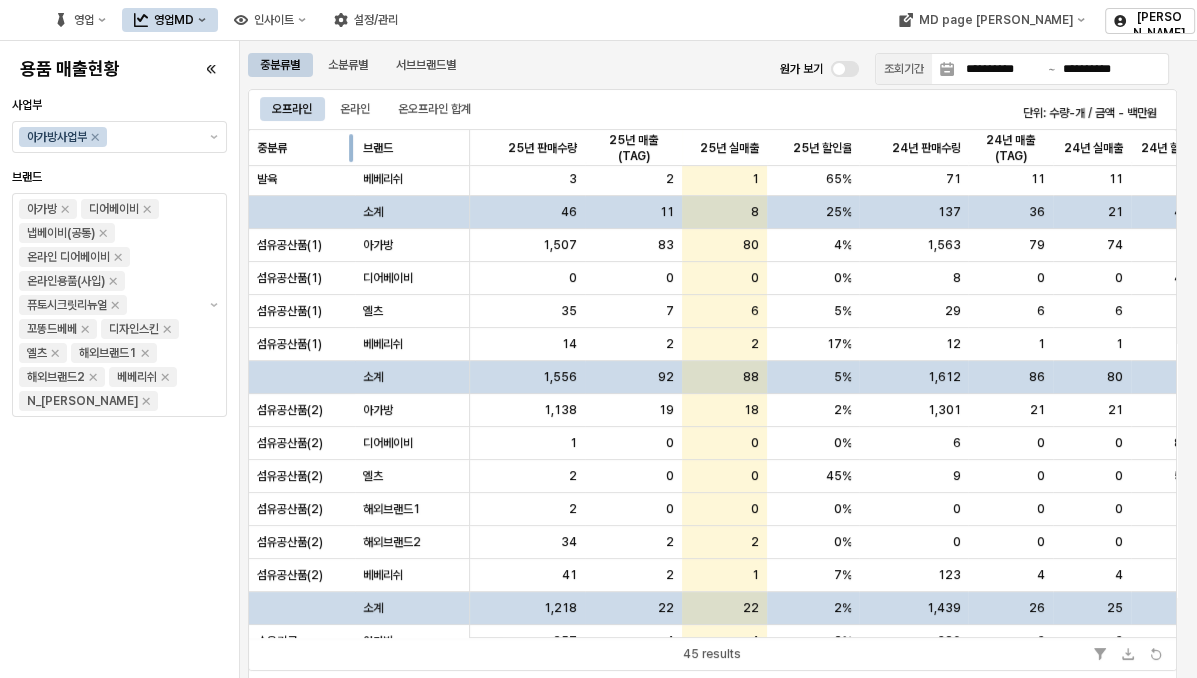 drag, startPoint x: 334, startPoint y: 138, endPoint x: 355, endPoint y: 143, distance: 21.587032 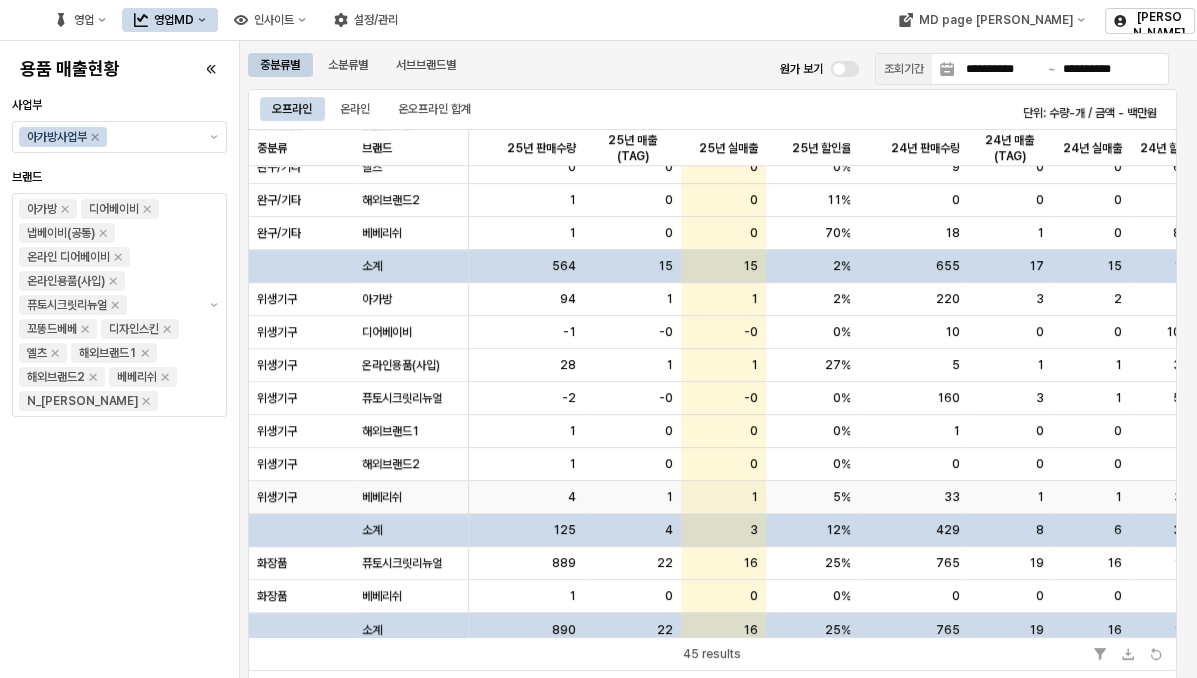 scroll, scrollTop: 1024, scrollLeft: 0, axis: vertical 